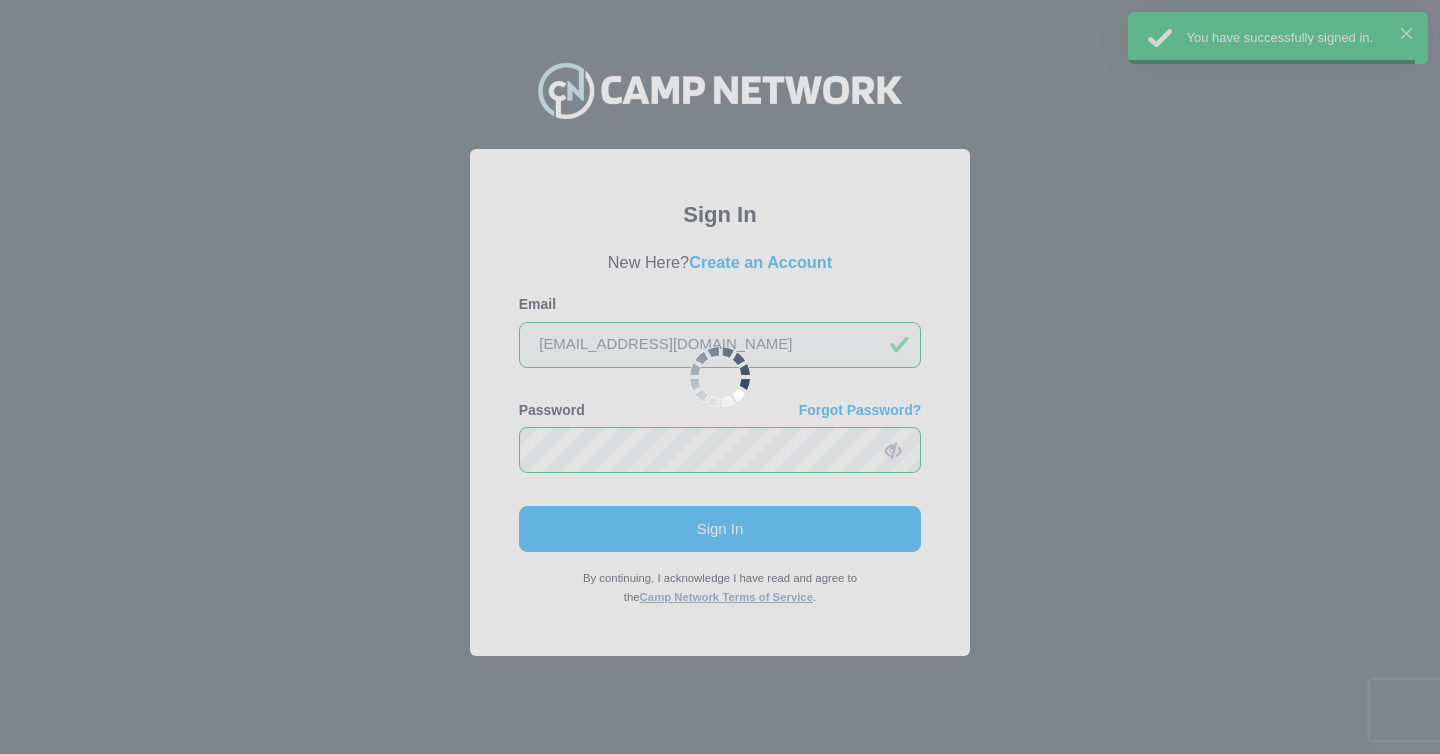 scroll, scrollTop: 0, scrollLeft: 0, axis: both 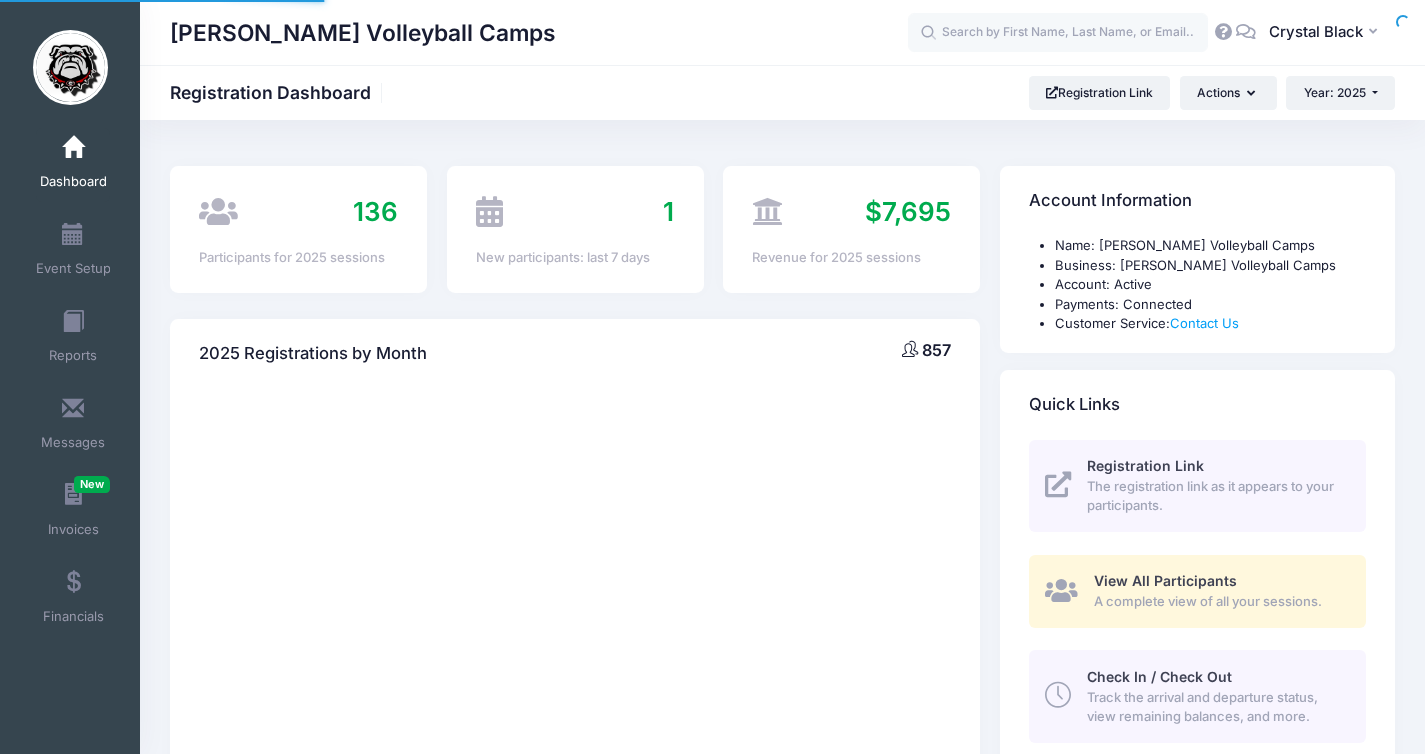 select 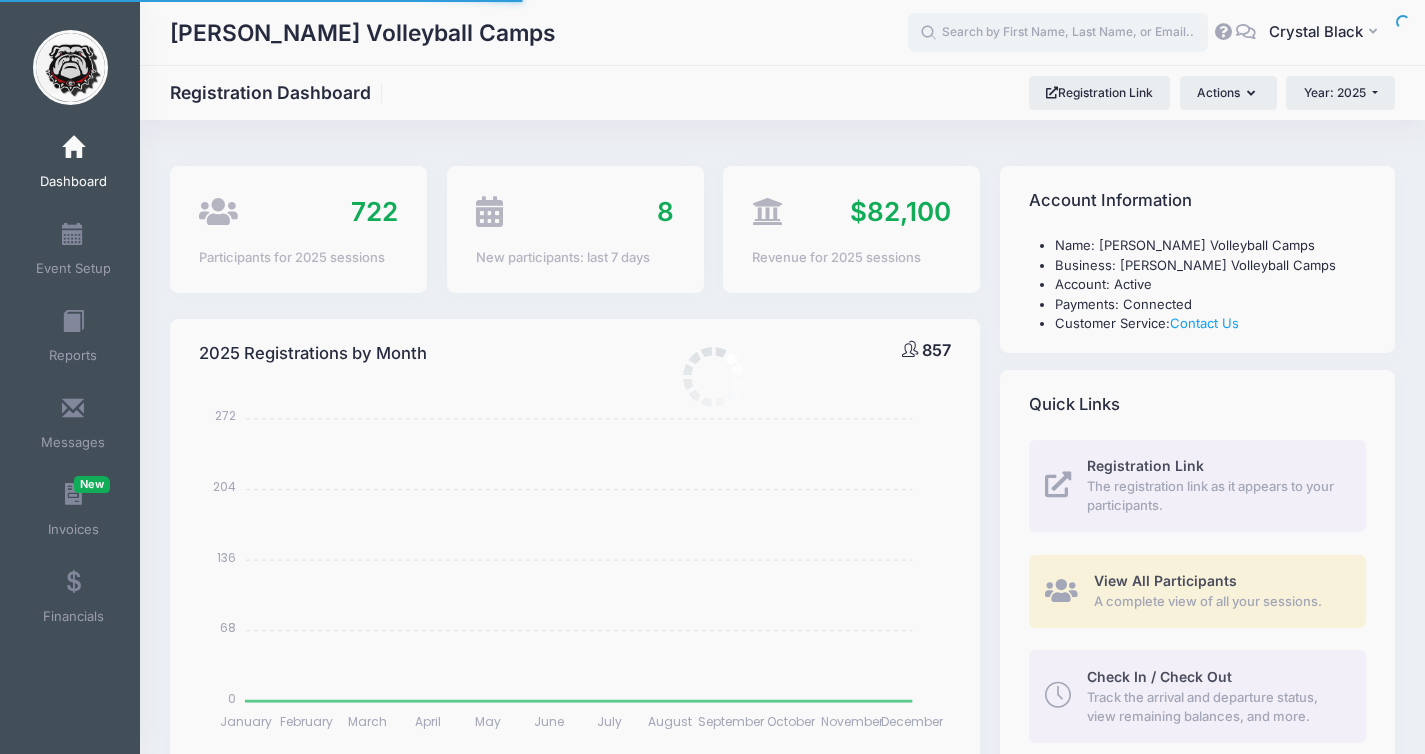 scroll, scrollTop: 0, scrollLeft: 0, axis: both 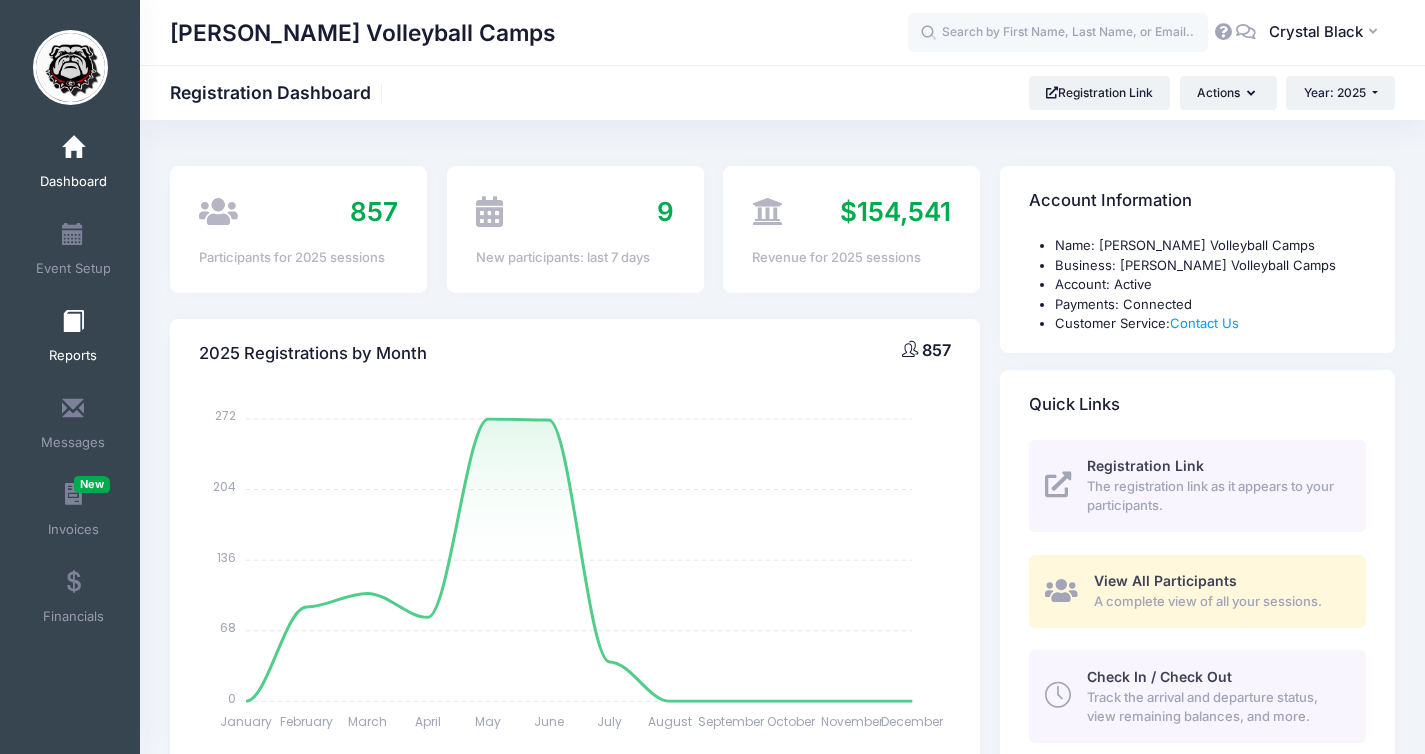 click at bounding box center [73, 322] 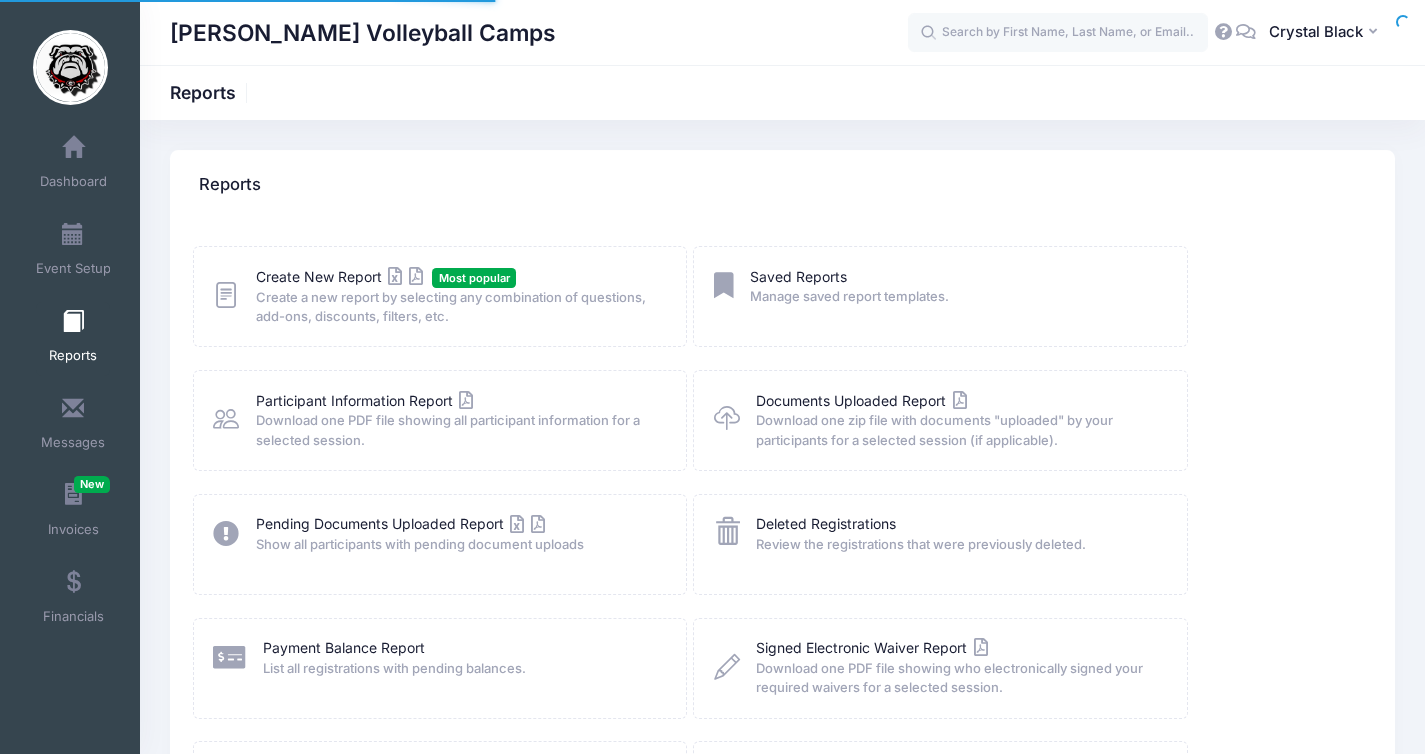 scroll, scrollTop: 0, scrollLeft: 0, axis: both 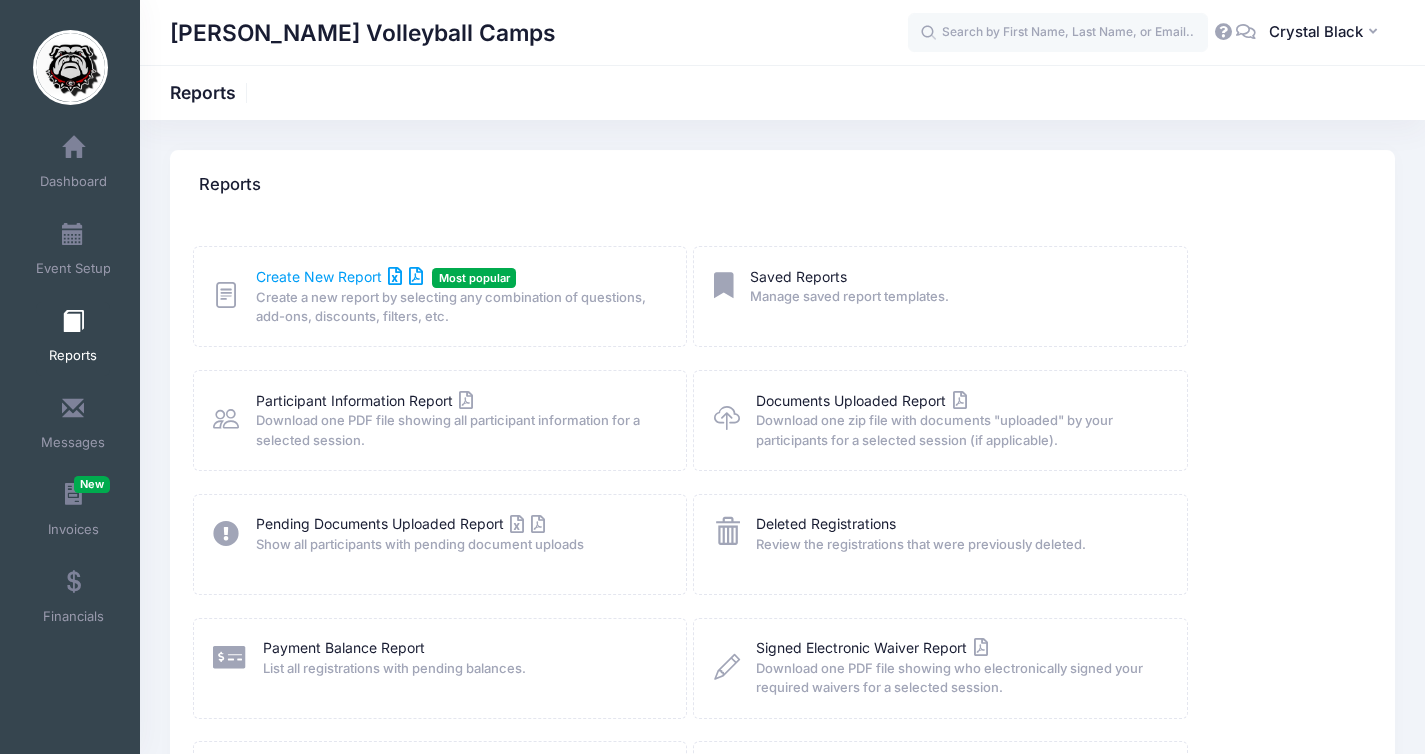 click on "Create New Report" at bounding box center (339, 276) 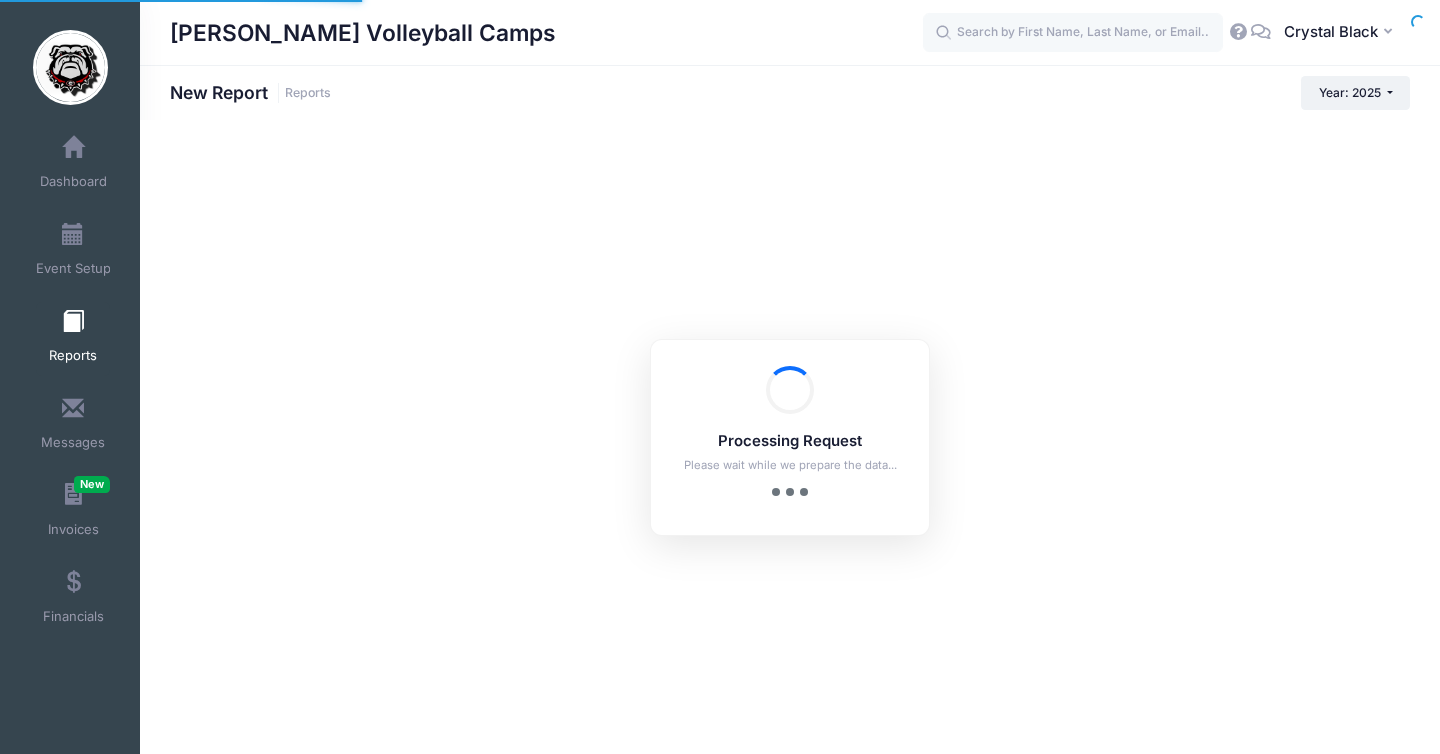 scroll, scrollTop: 0, scrollLeft: 0, axis: both 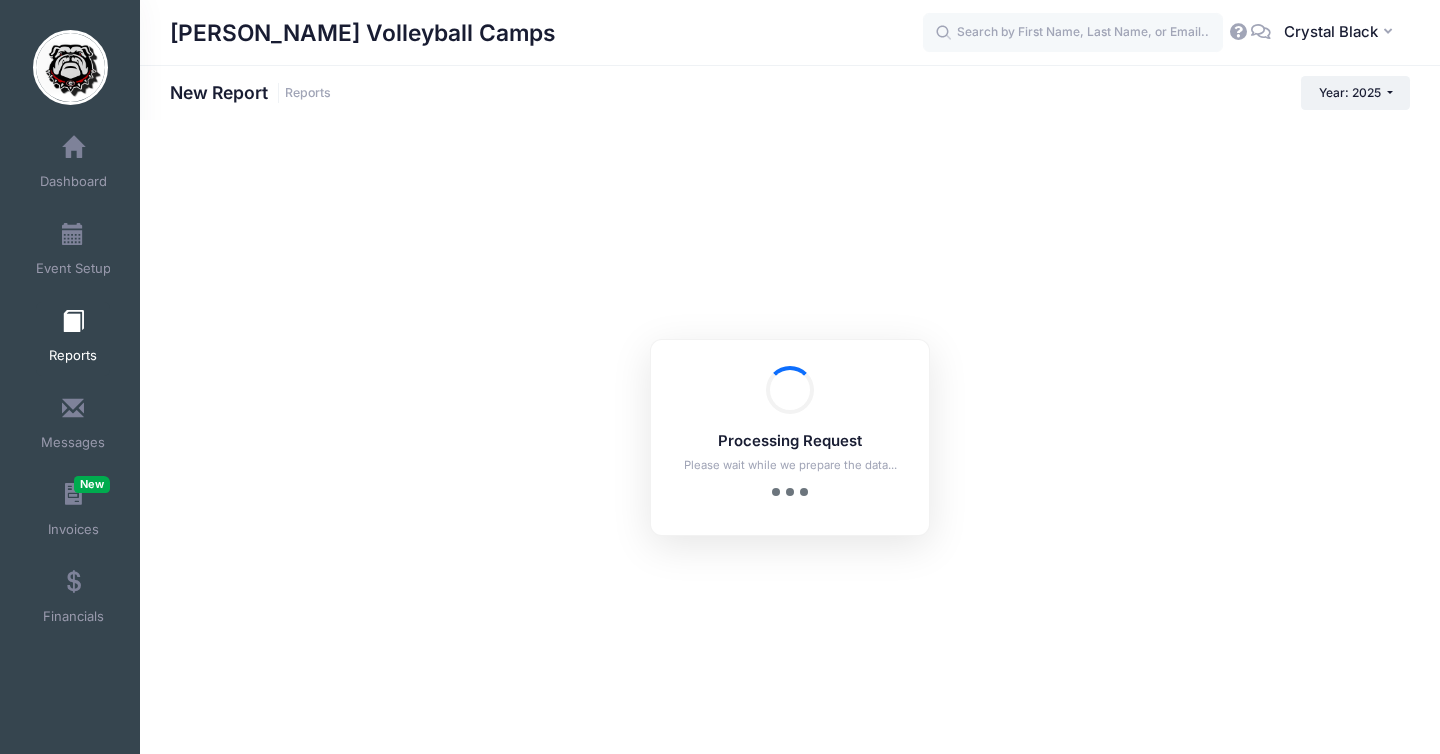 checkbox on "true" 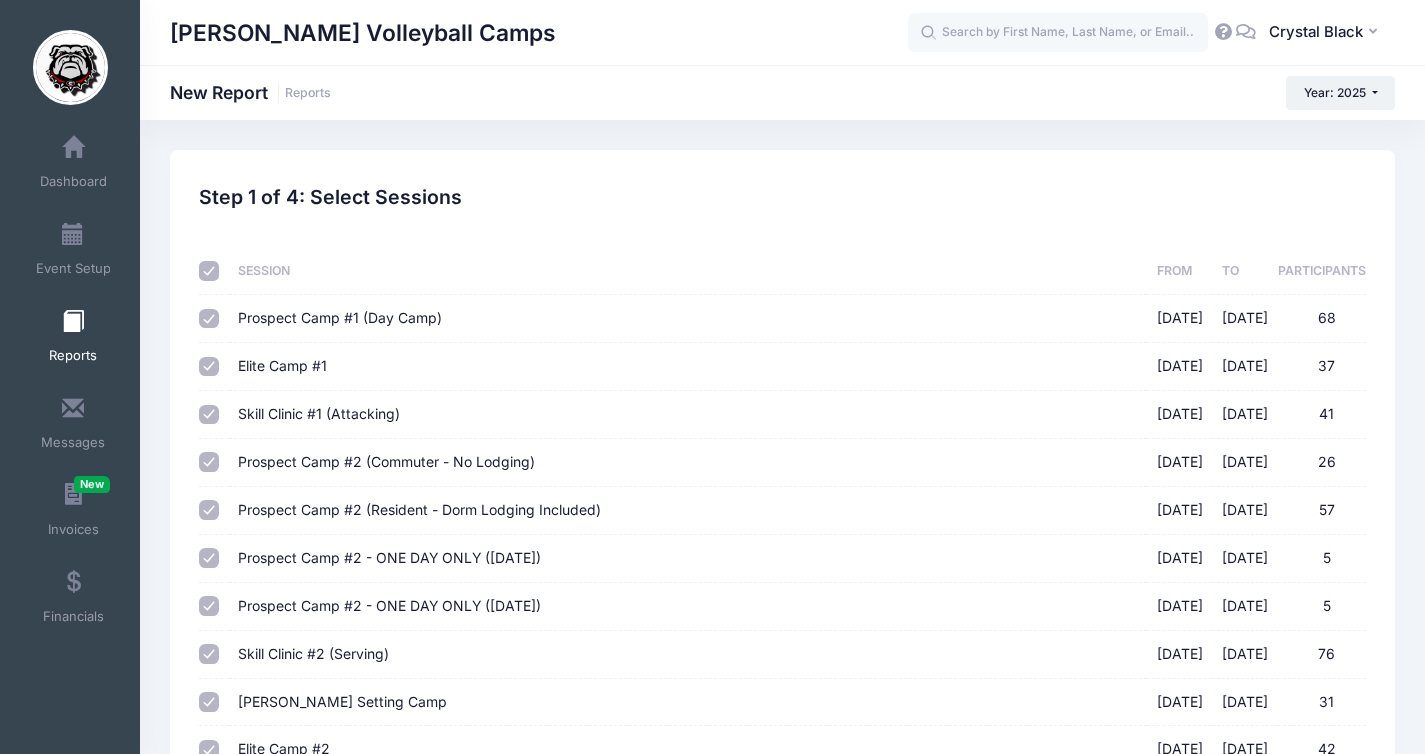 click at bounding box center (209, 271) 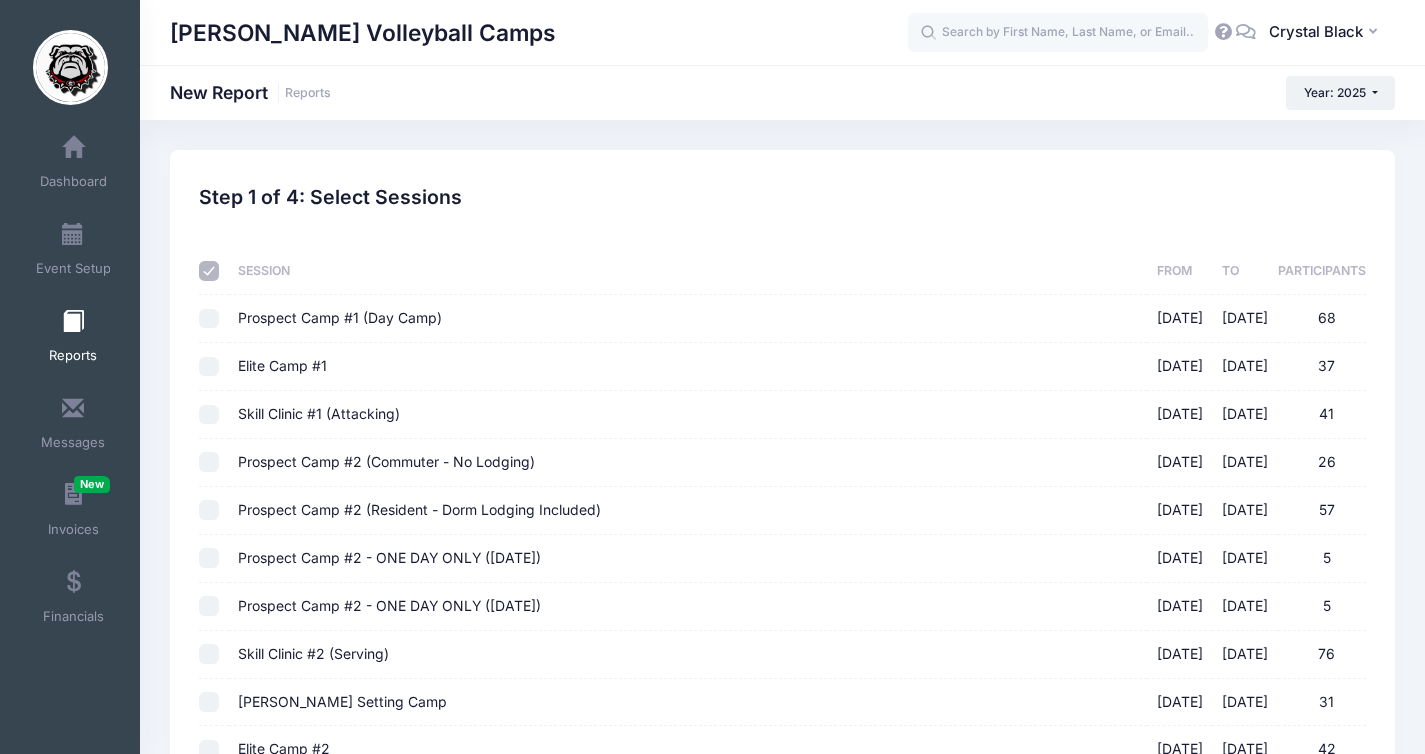 checkbox on "false" 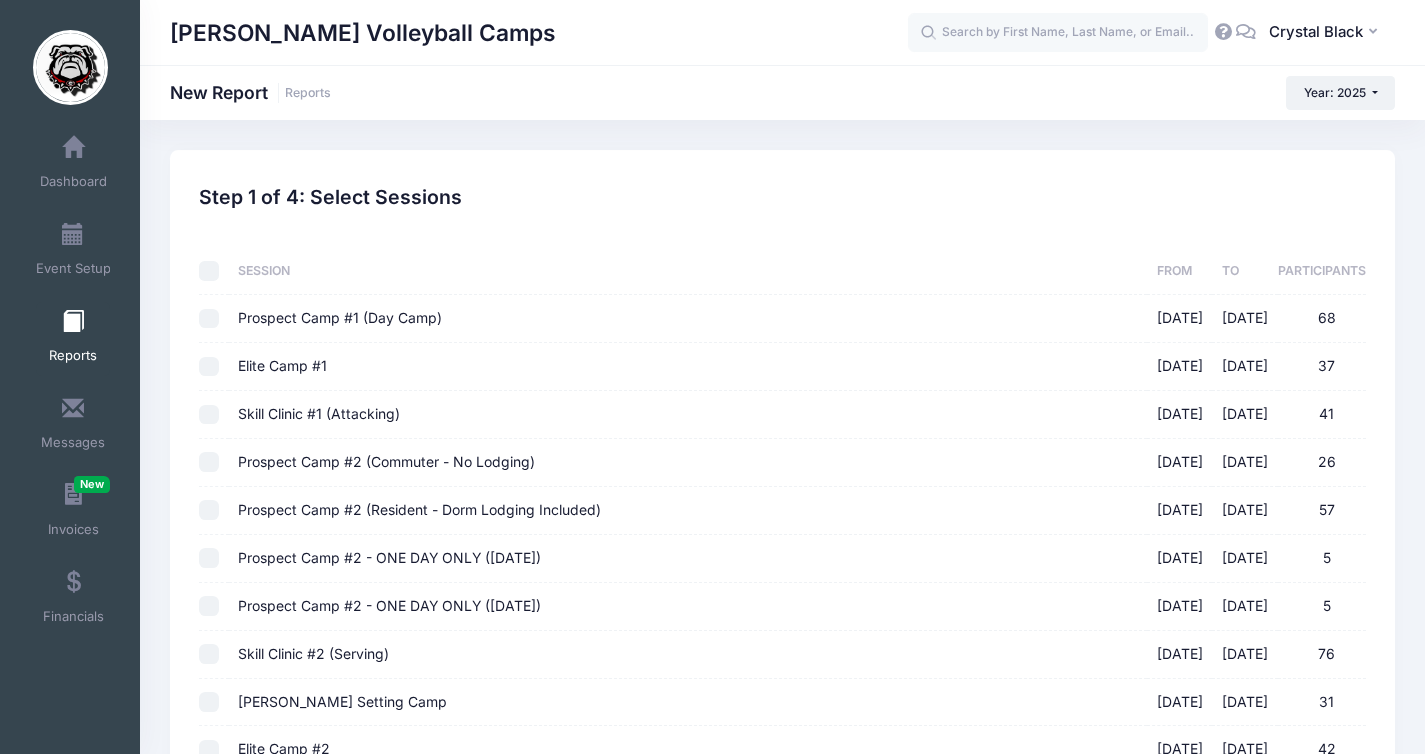 checkbox on "false" 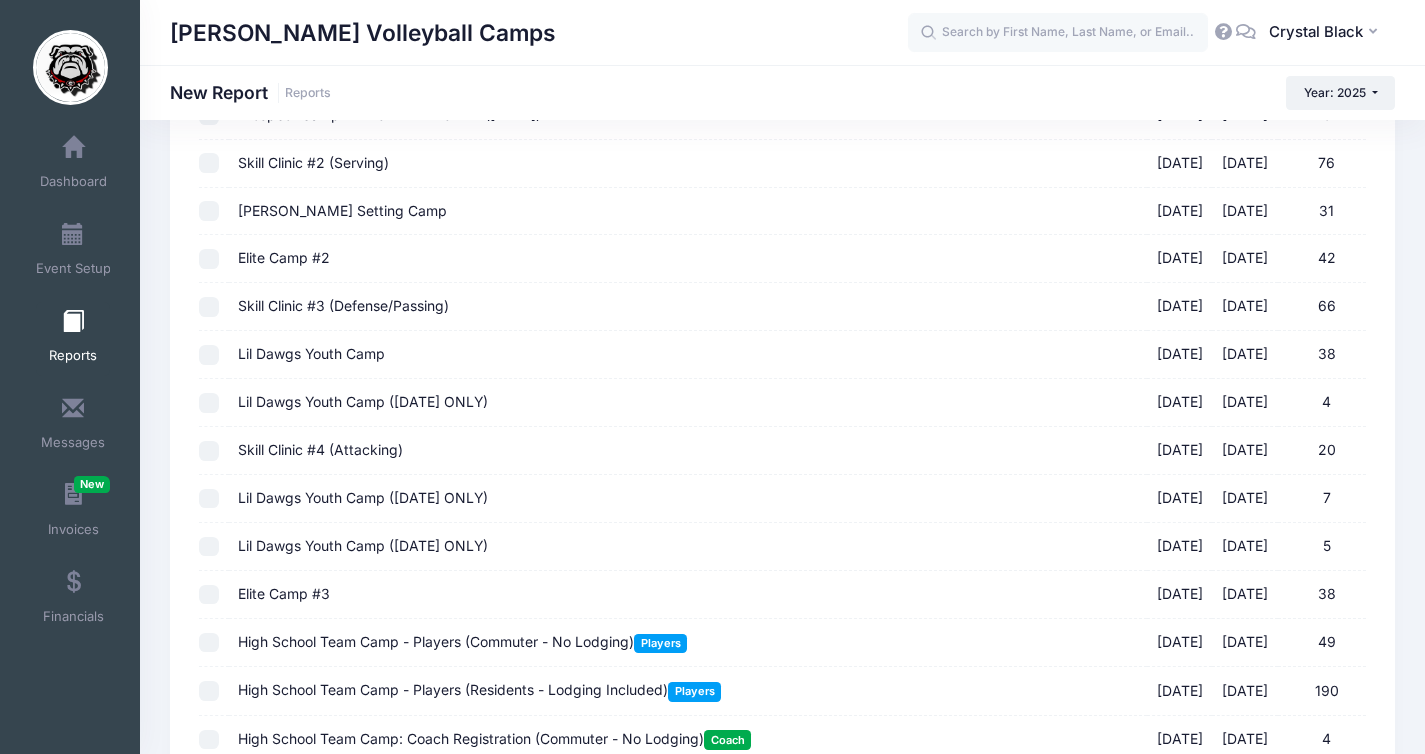 scroll, scrollTop: 797, scrollLeft: 0, axis: vertical 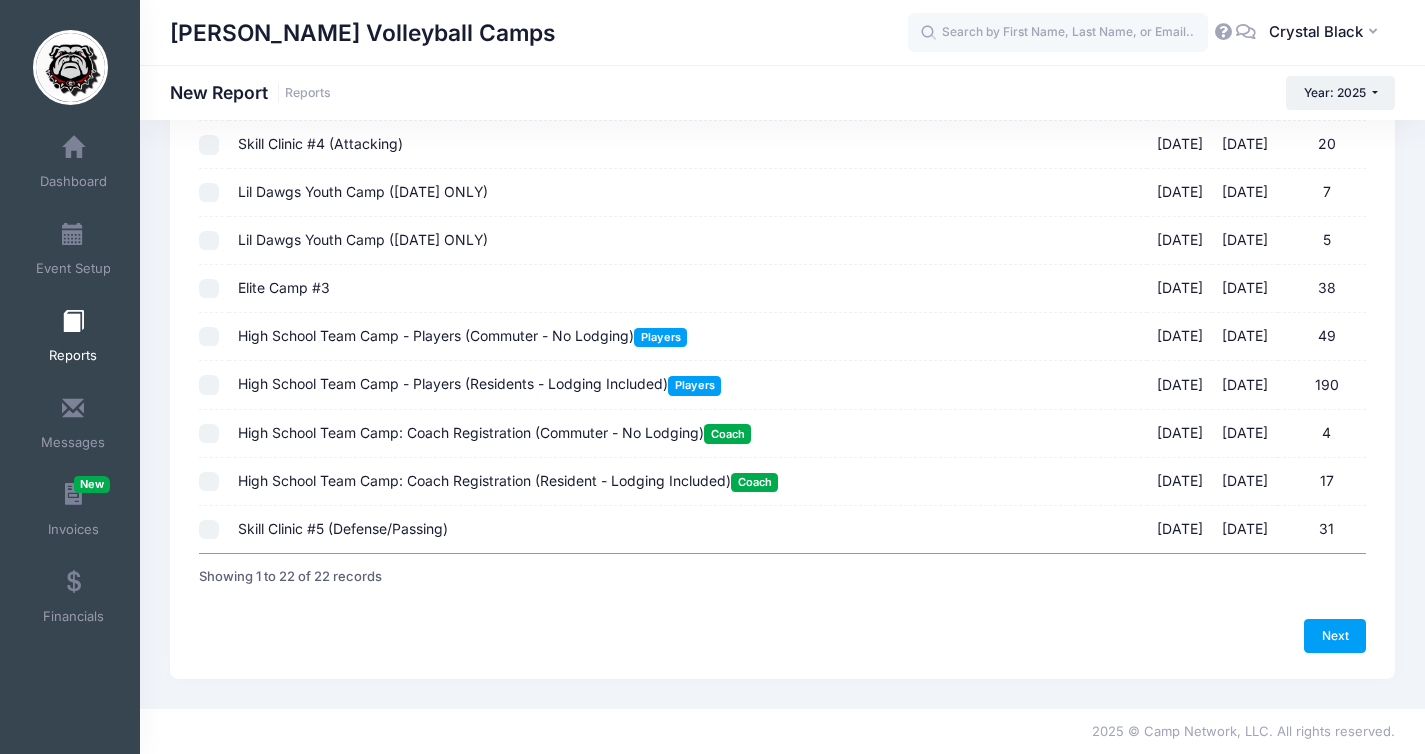 click on "High School Team Camp - Players (Commuter - No Lodging)  Players" at bounding box center (462, 335) 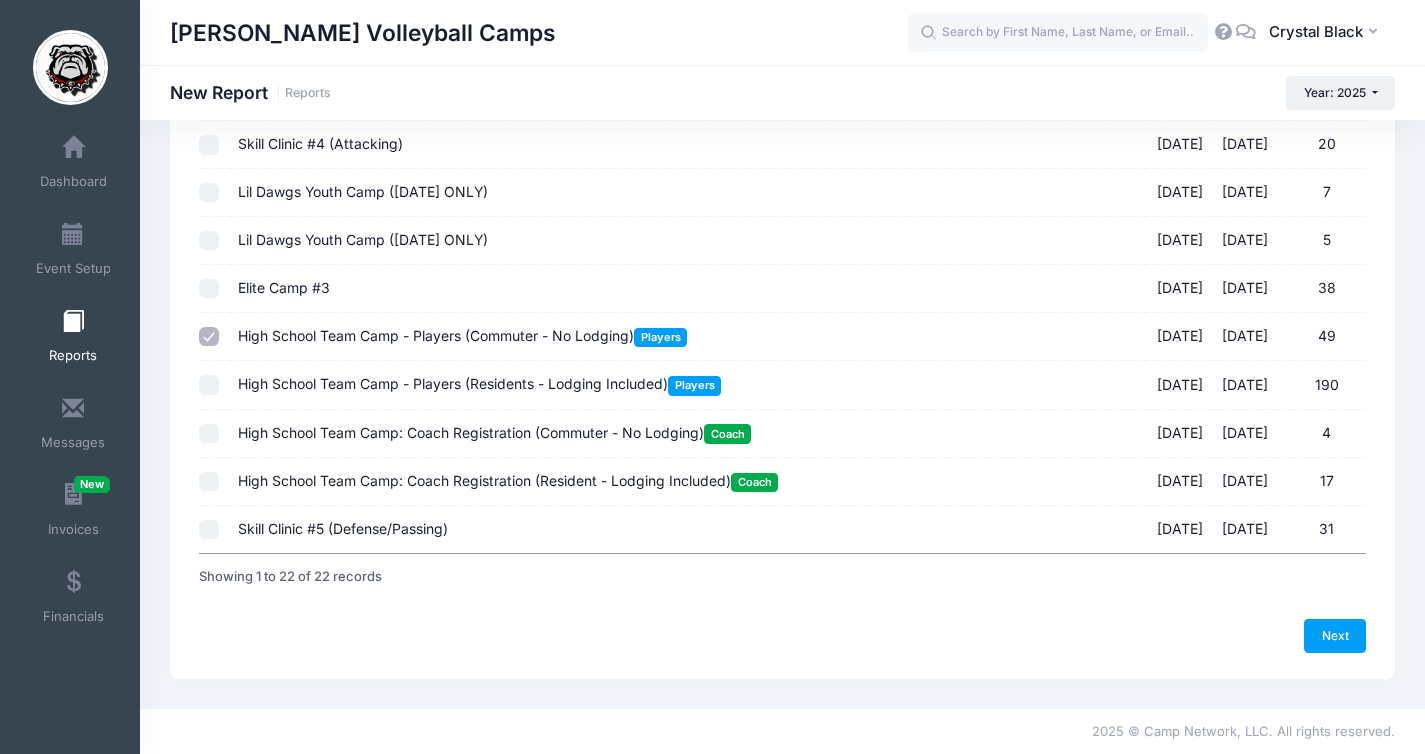 click on "High School Team Camp - Players (Residents - Lodging Included)  Players" at bounding box center (479, 383) 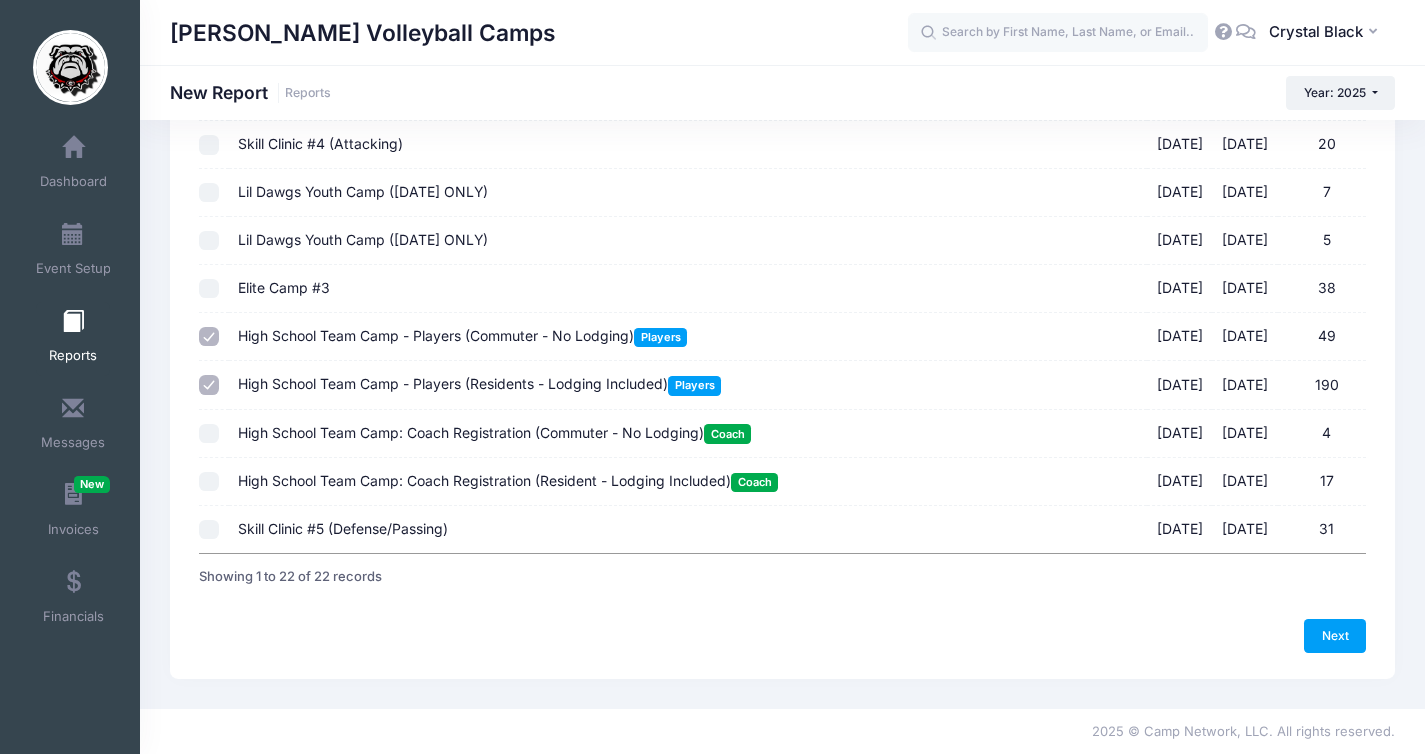 click on "High School Team Camp: Coach Registration (Commuter - No Lodging)  Coach" at bounding box center [494, 432] 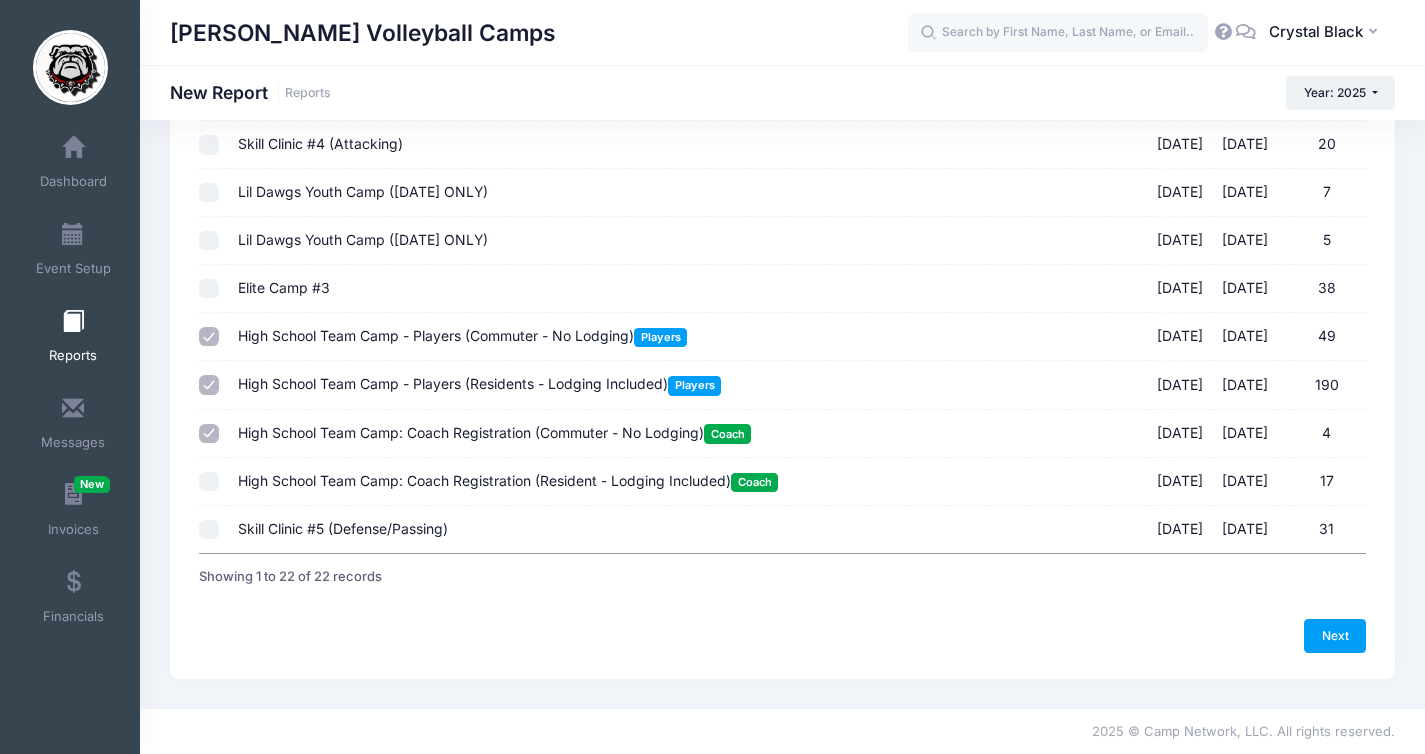 click on "High School Team Camp: Coach Registration (Resident - Lodging Included)  Coach" at bounding box center [508, 480] 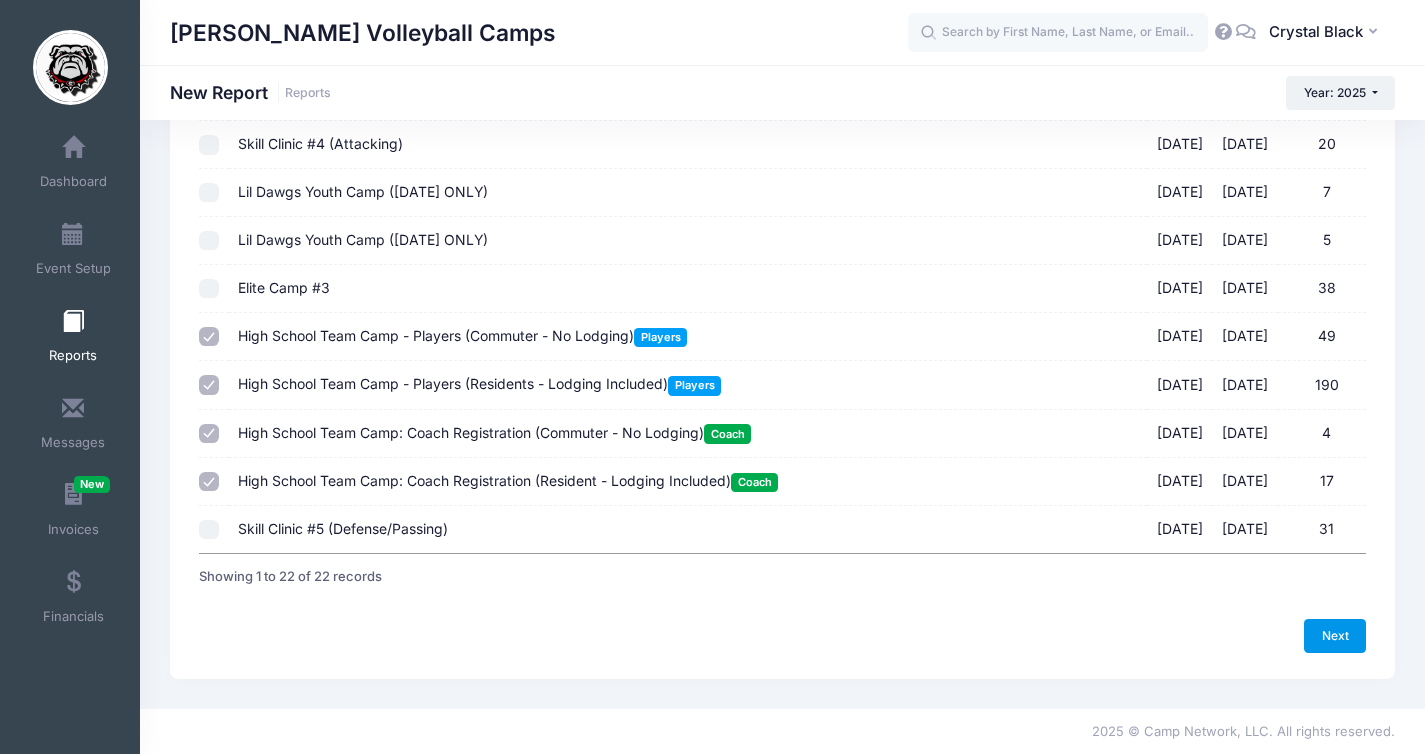 click on "Next" at bounding box center (1335, 636) 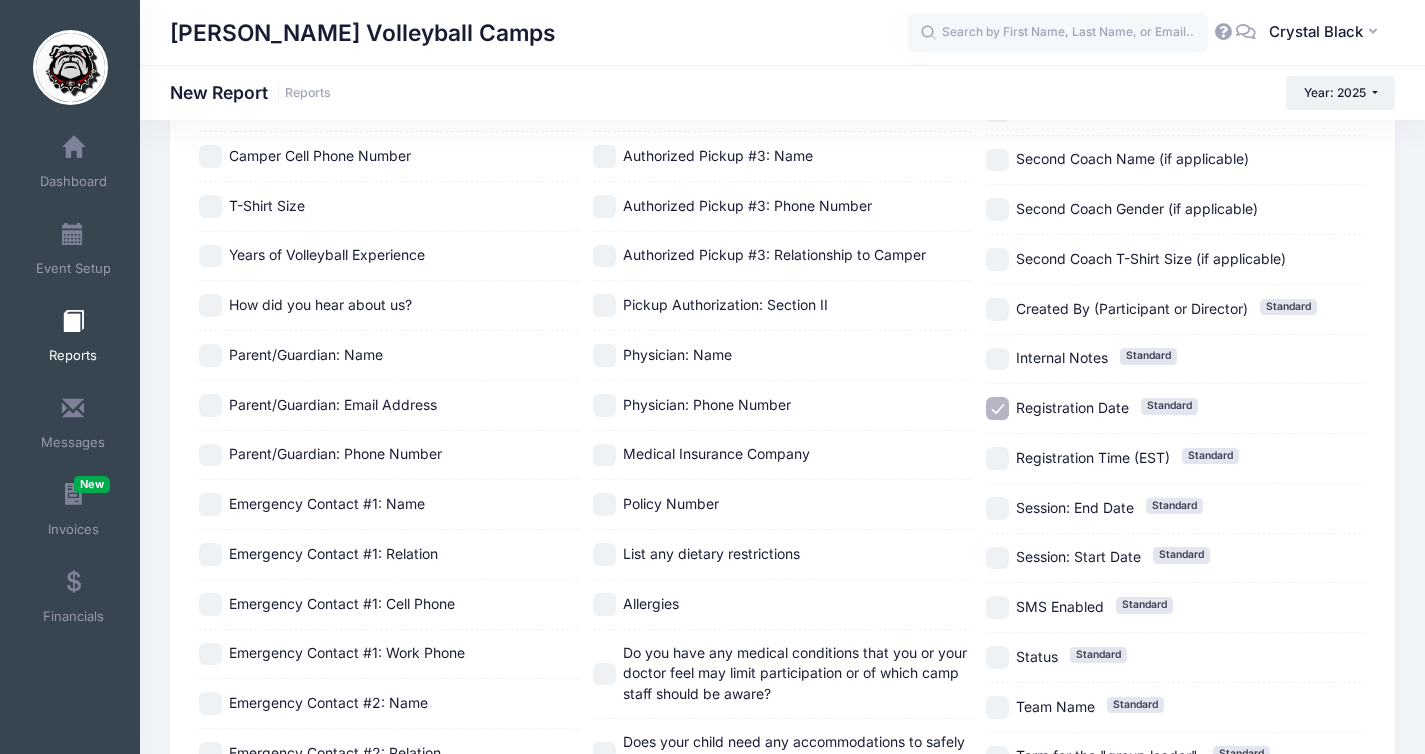 scroll, scrollTop: 0, scrollLeft: 0, axis: both 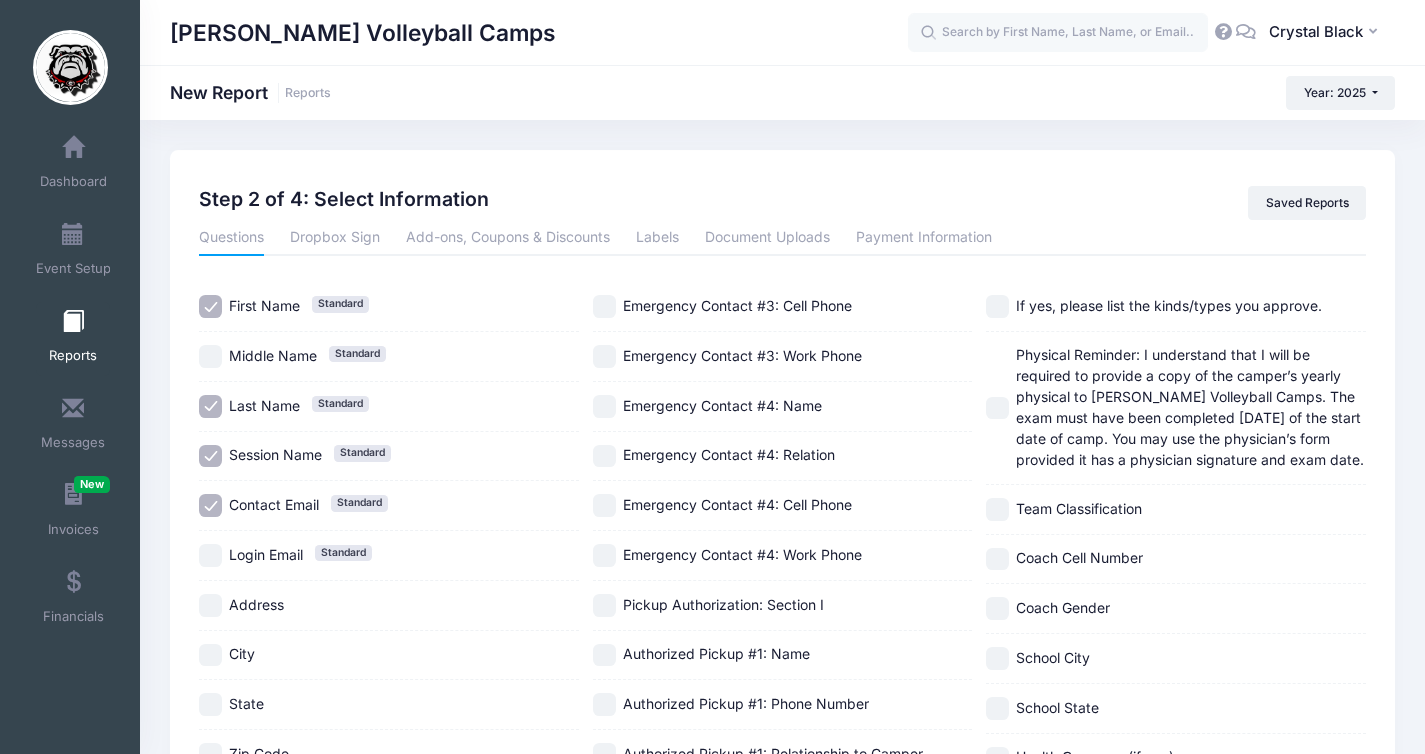 click on "Session Name Standard" at bounding box center (210, 456) 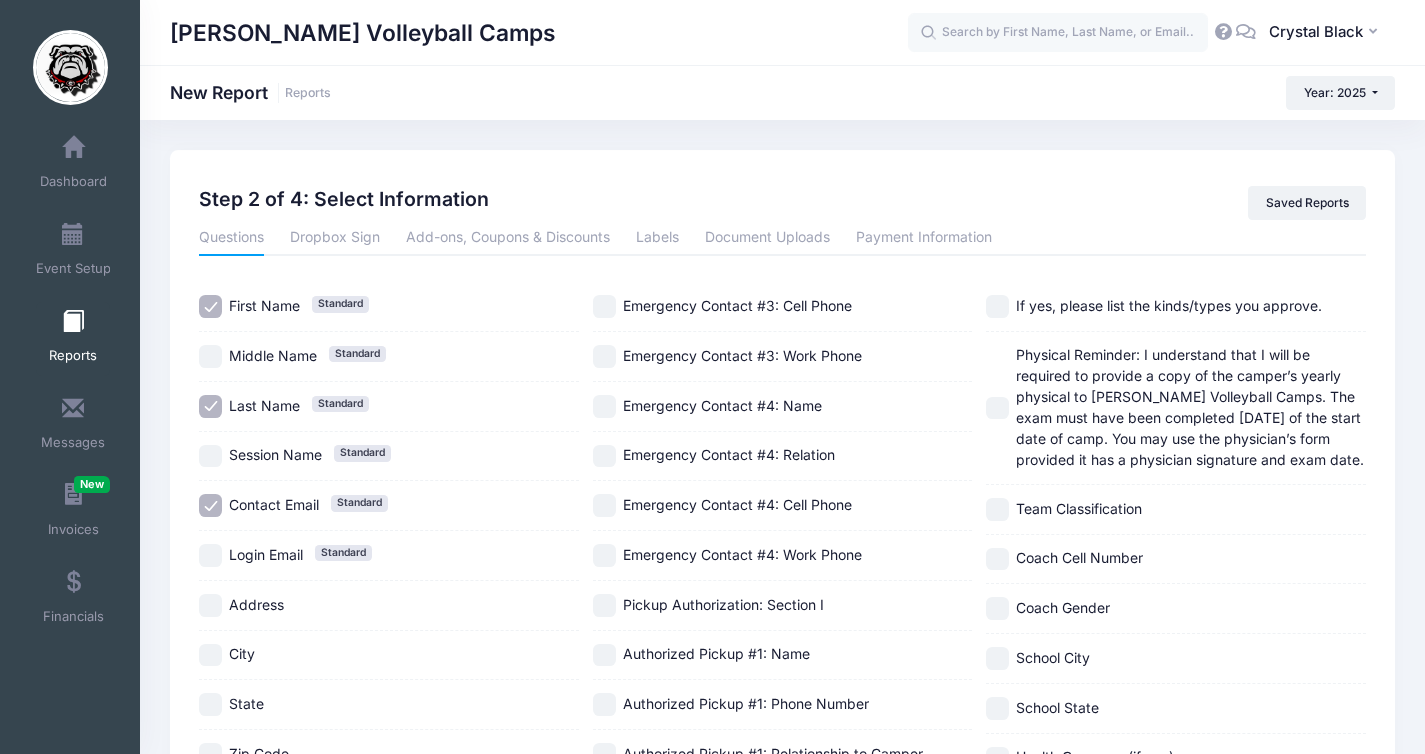 click on "Contact Email Standard" at bounding box center [210, 505] 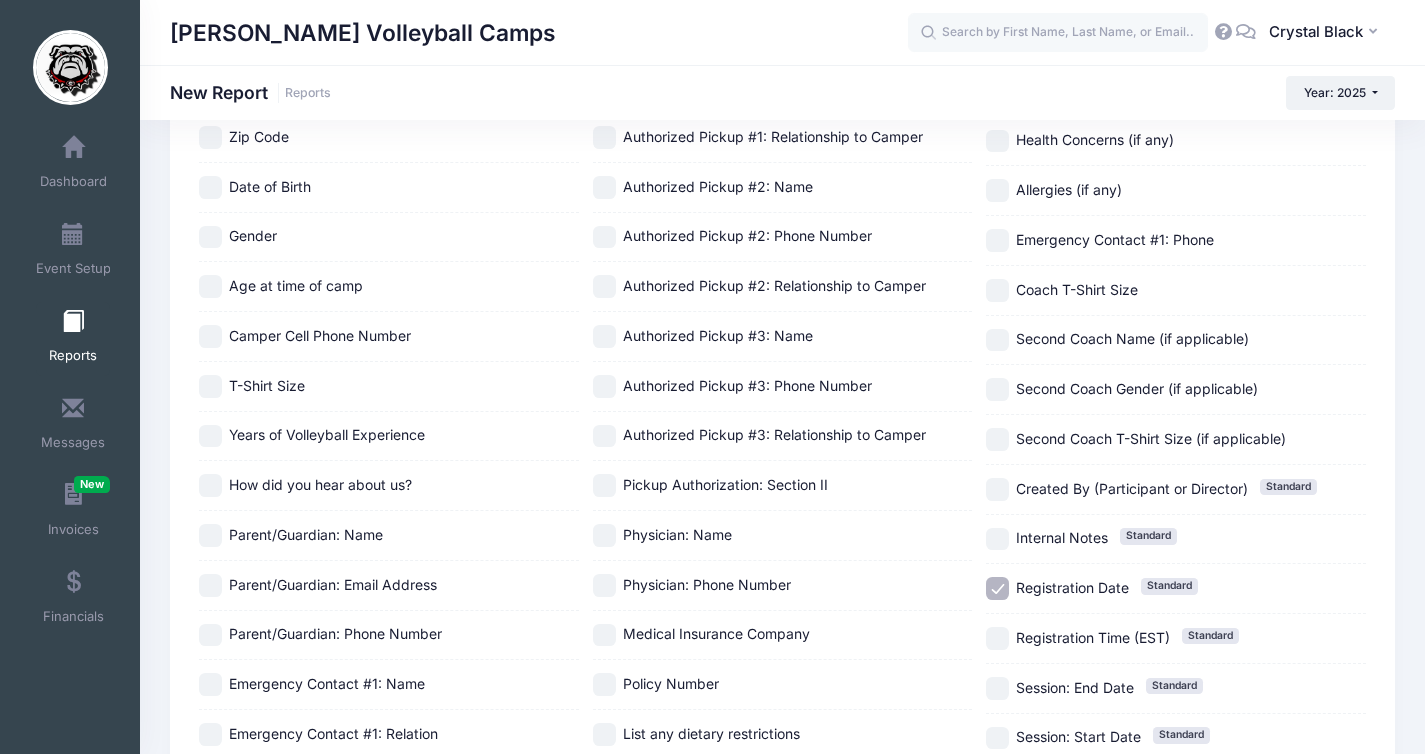 scroll, scrollTop: 646, scrollLeft: 0, axis: vertical 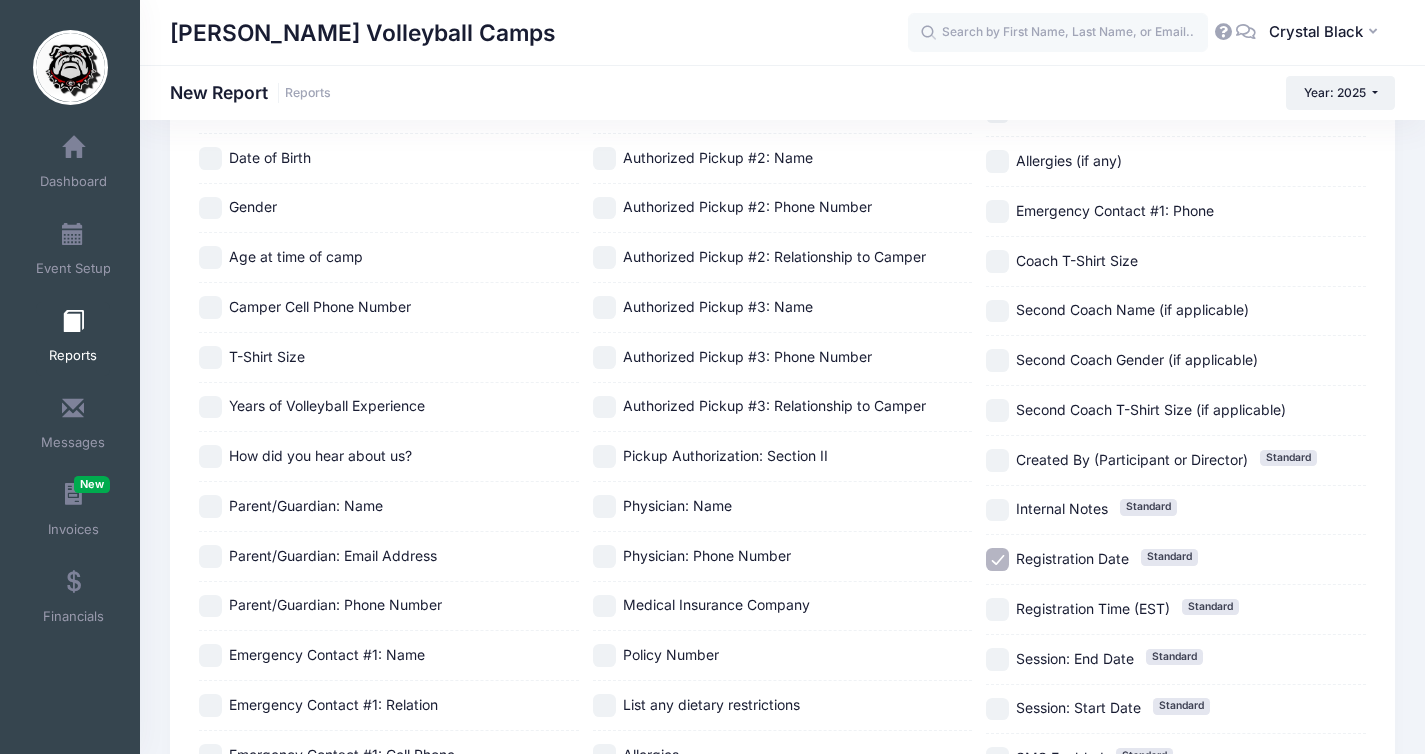 click on "Registration Date Standard" at bounding box center [1176, 560] 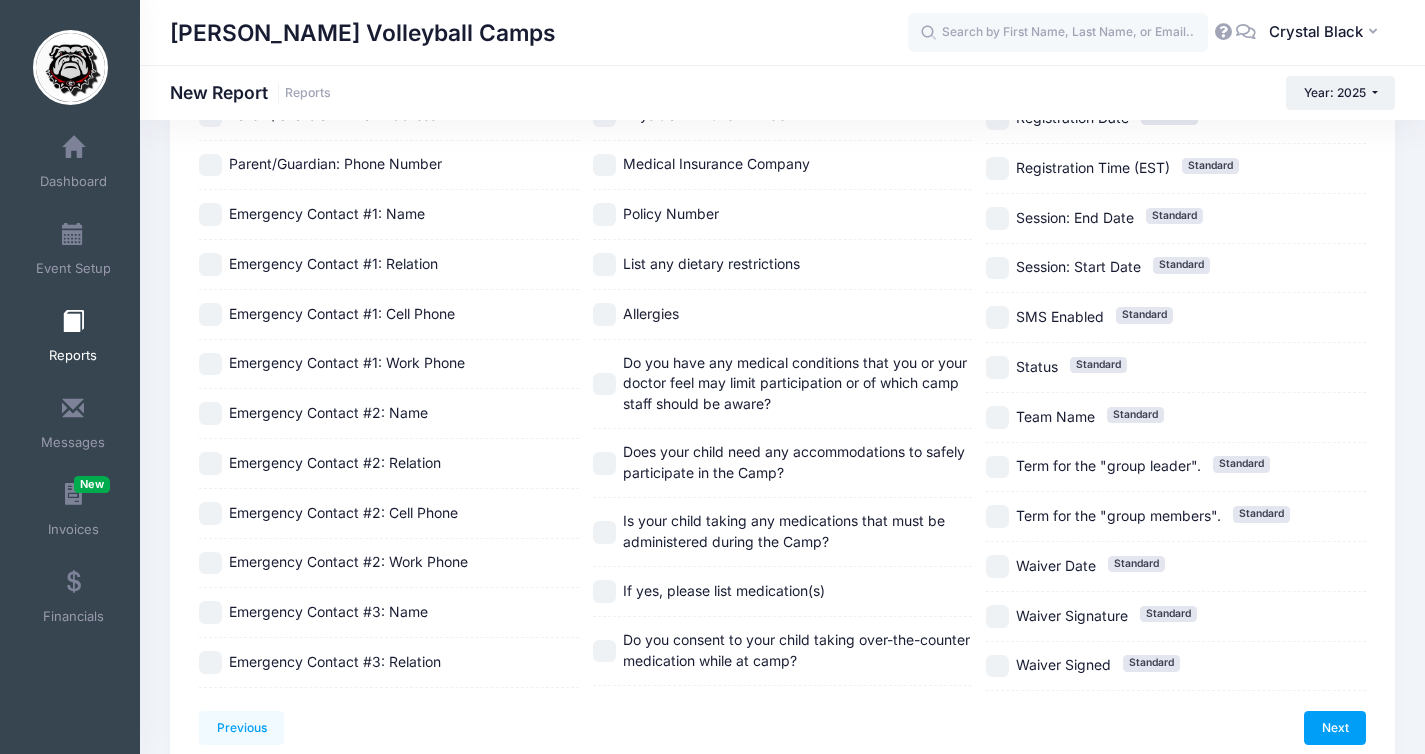scroll, scrollTop: 1089, scrollLeft: 0, axis: vertical 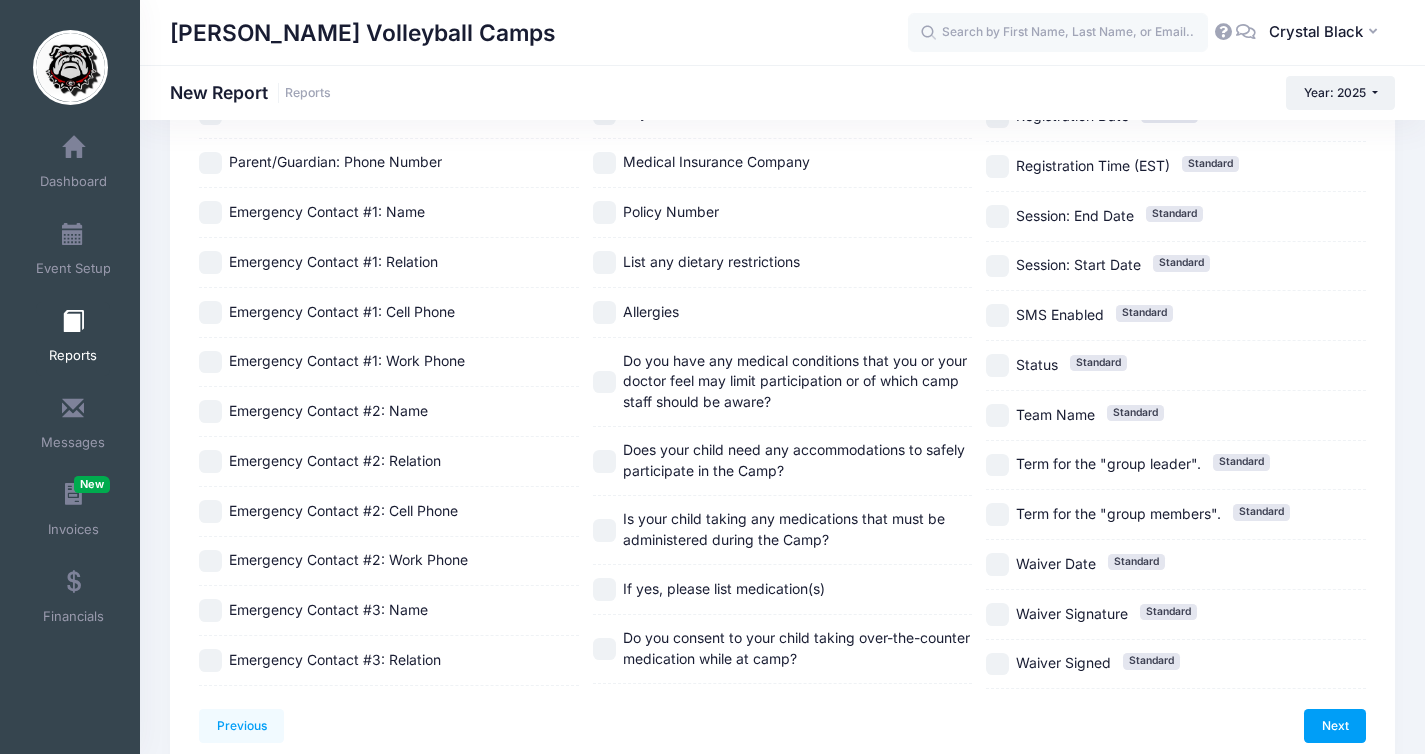 click on "Team Name" at bounding box center (1055, 414) 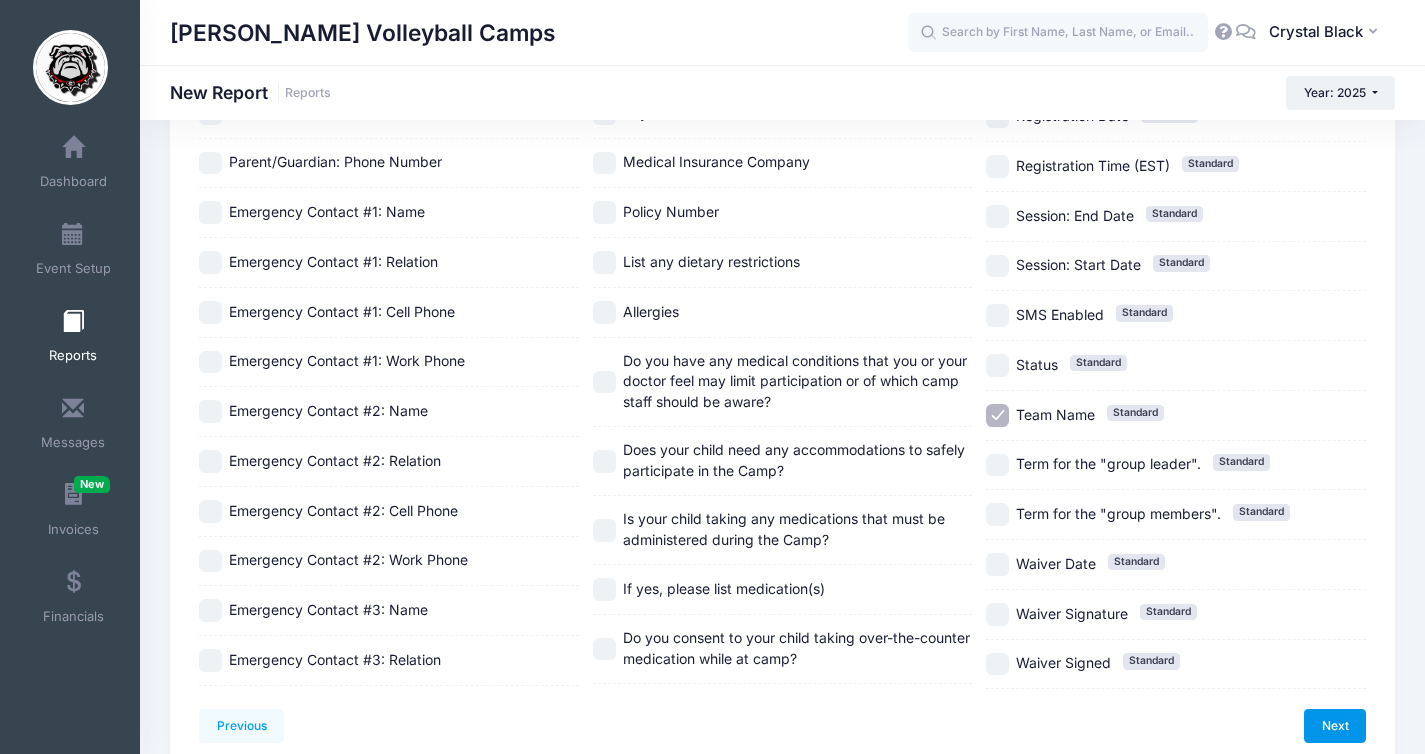 click on "Next" at bounding box center (1335, 726) 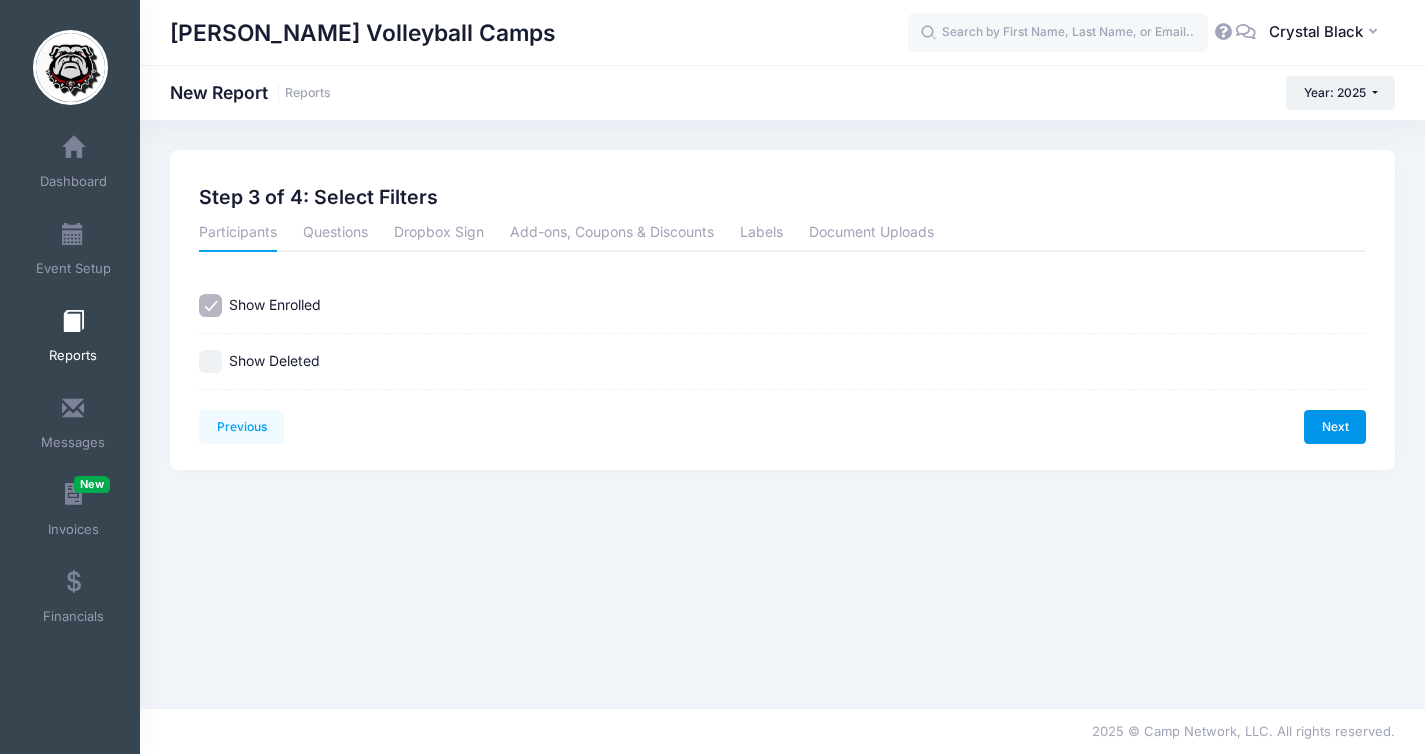 scroll, scrollTop: 0, scrollLeft: 0, axis: both 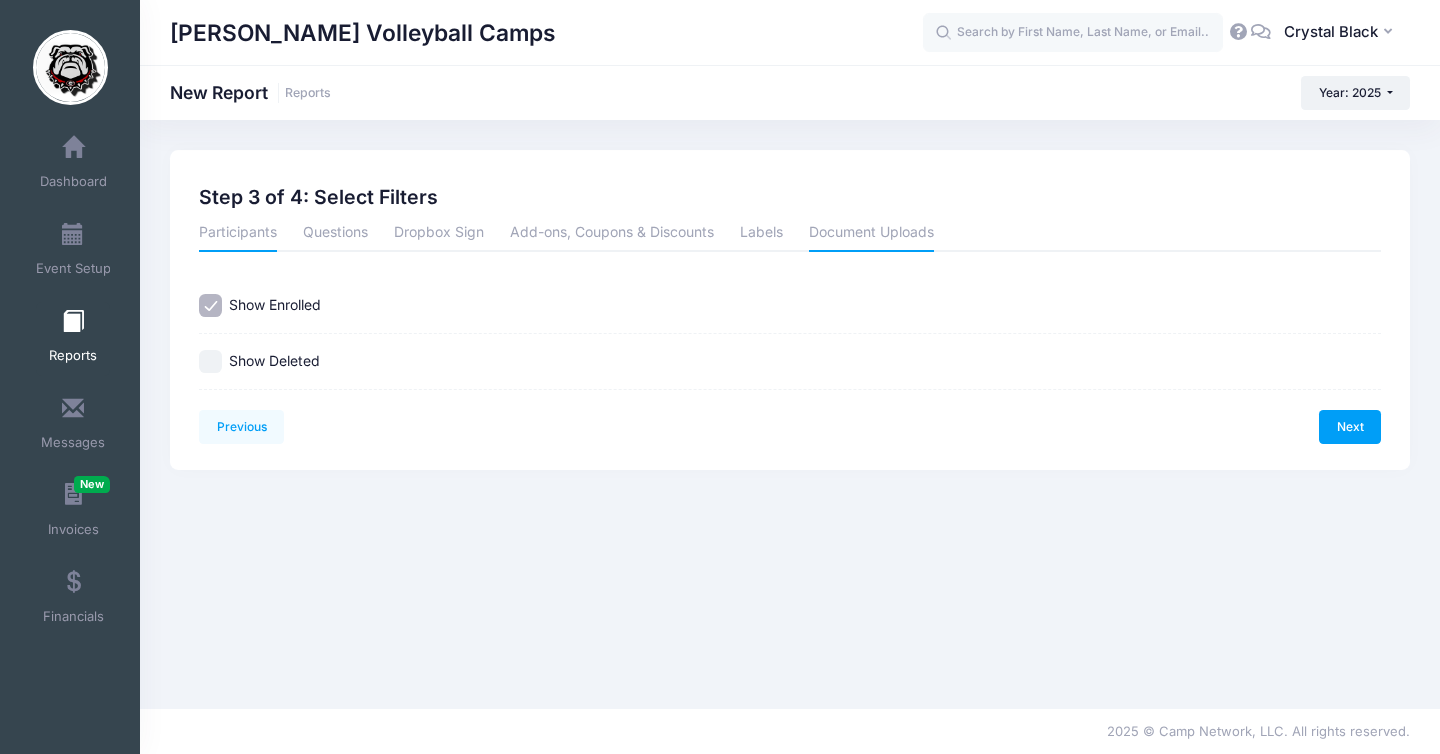 click on "Document Uploads" at bounding box center [871, 234] 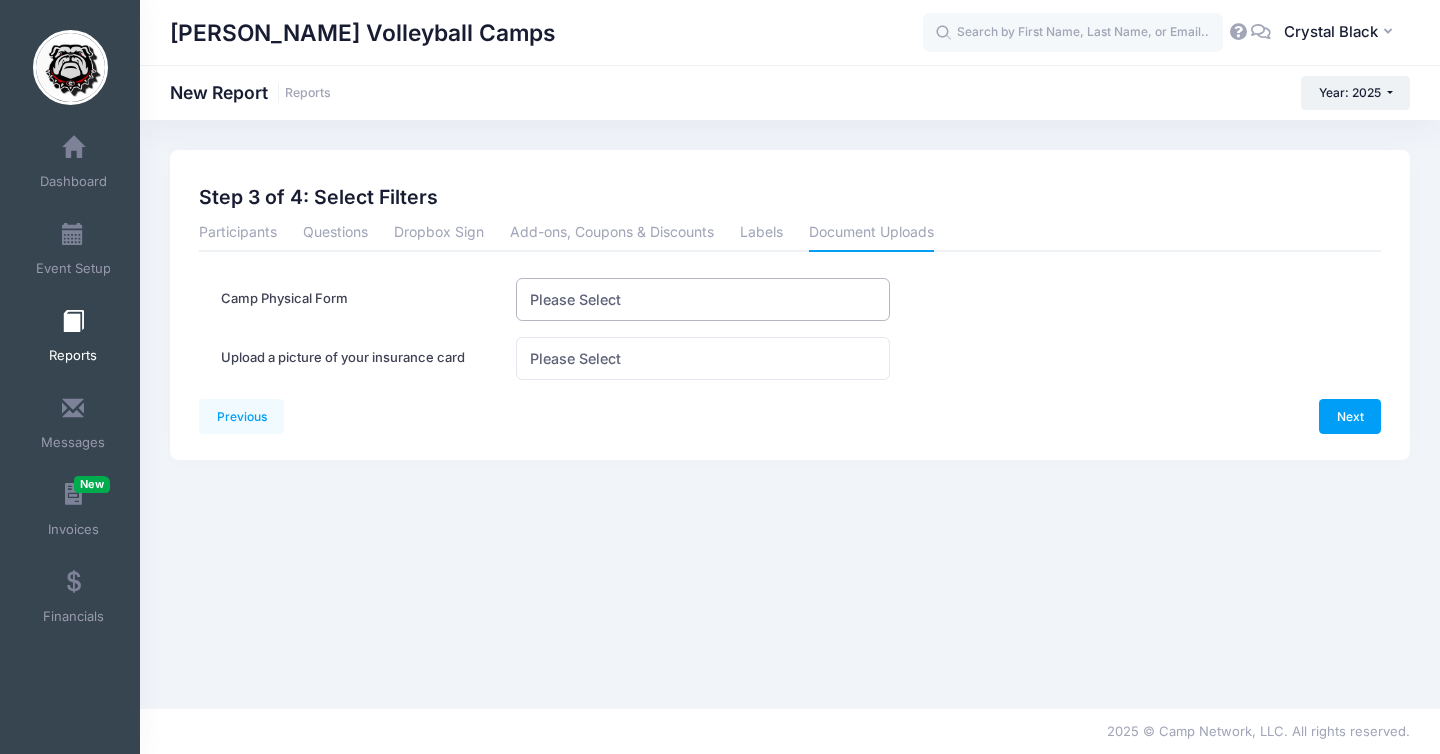 click on "Please Select" at bounding box center [575, 299] 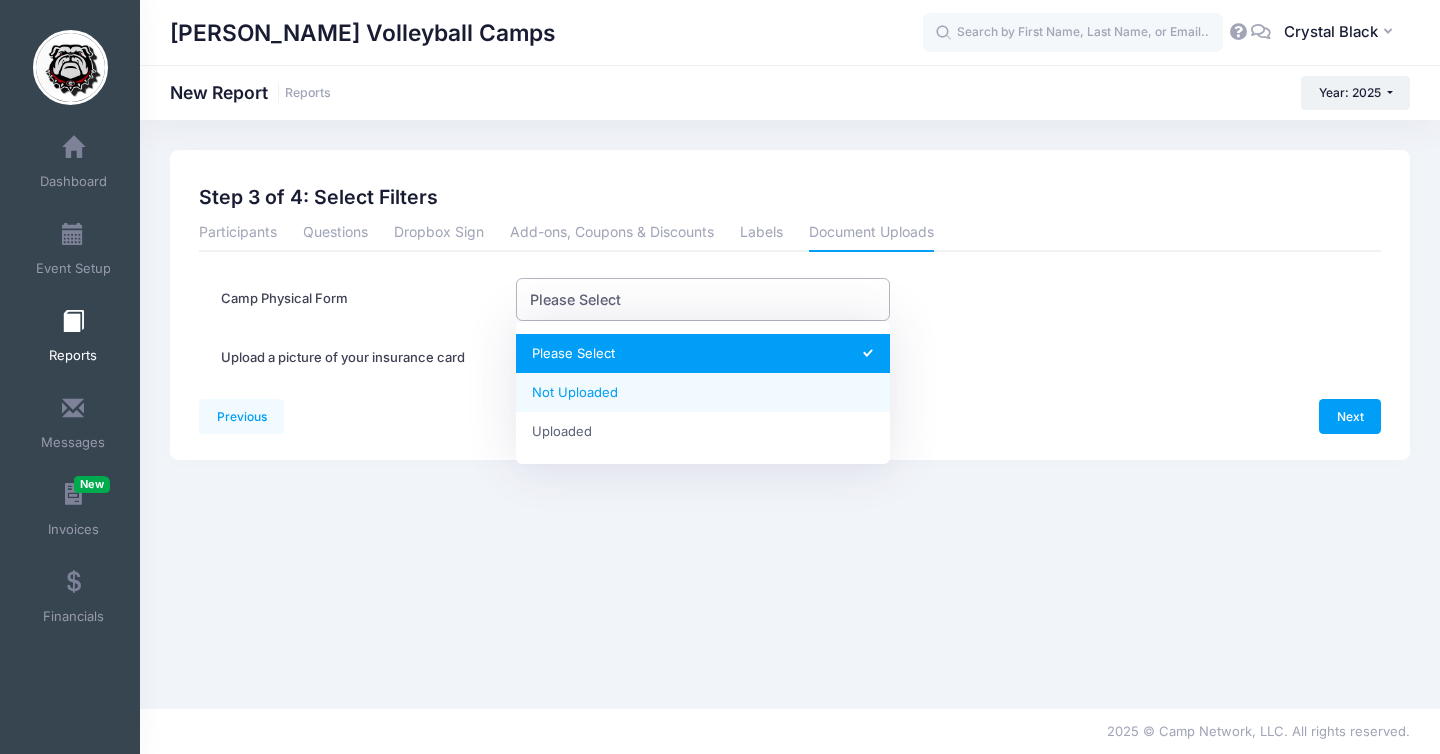 select on "Not Uploaded" 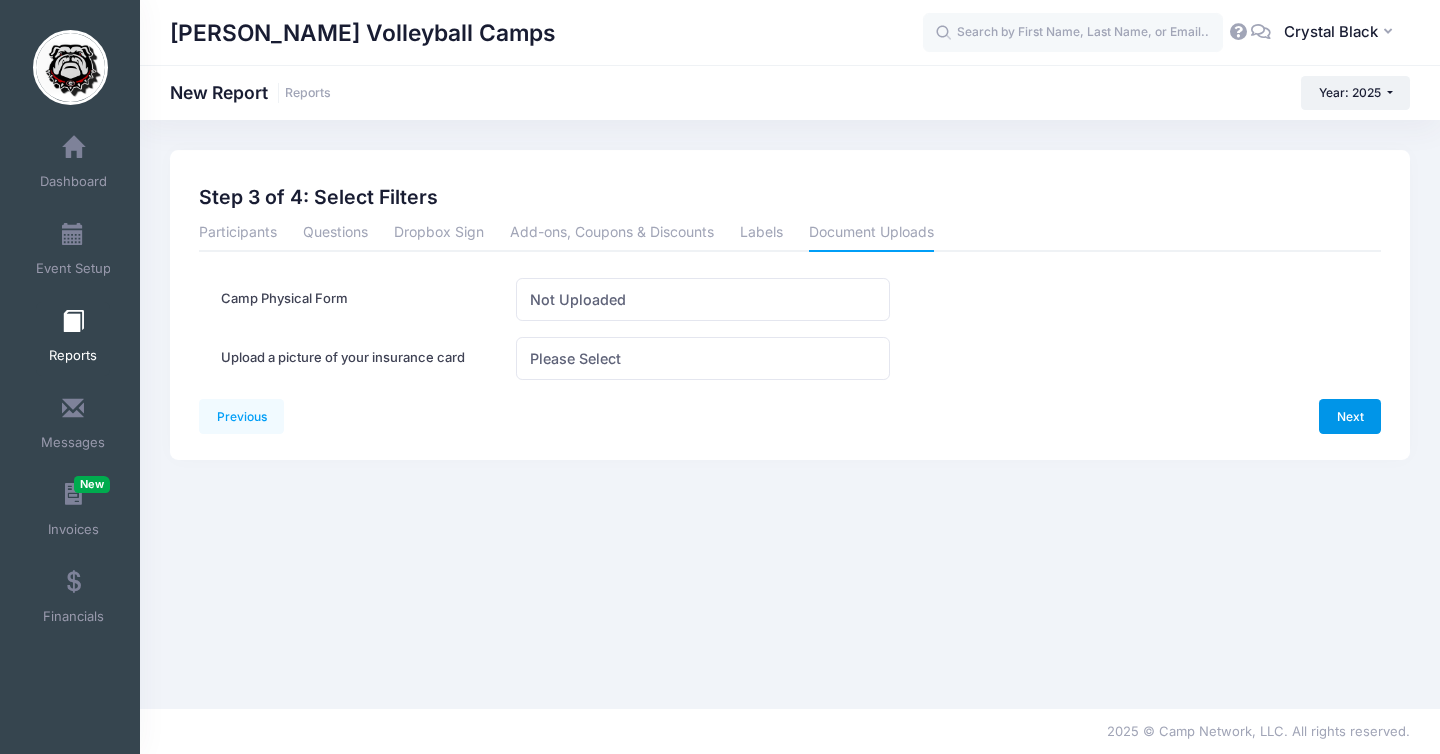 click on "Next" at bounding box center (1350, 416) 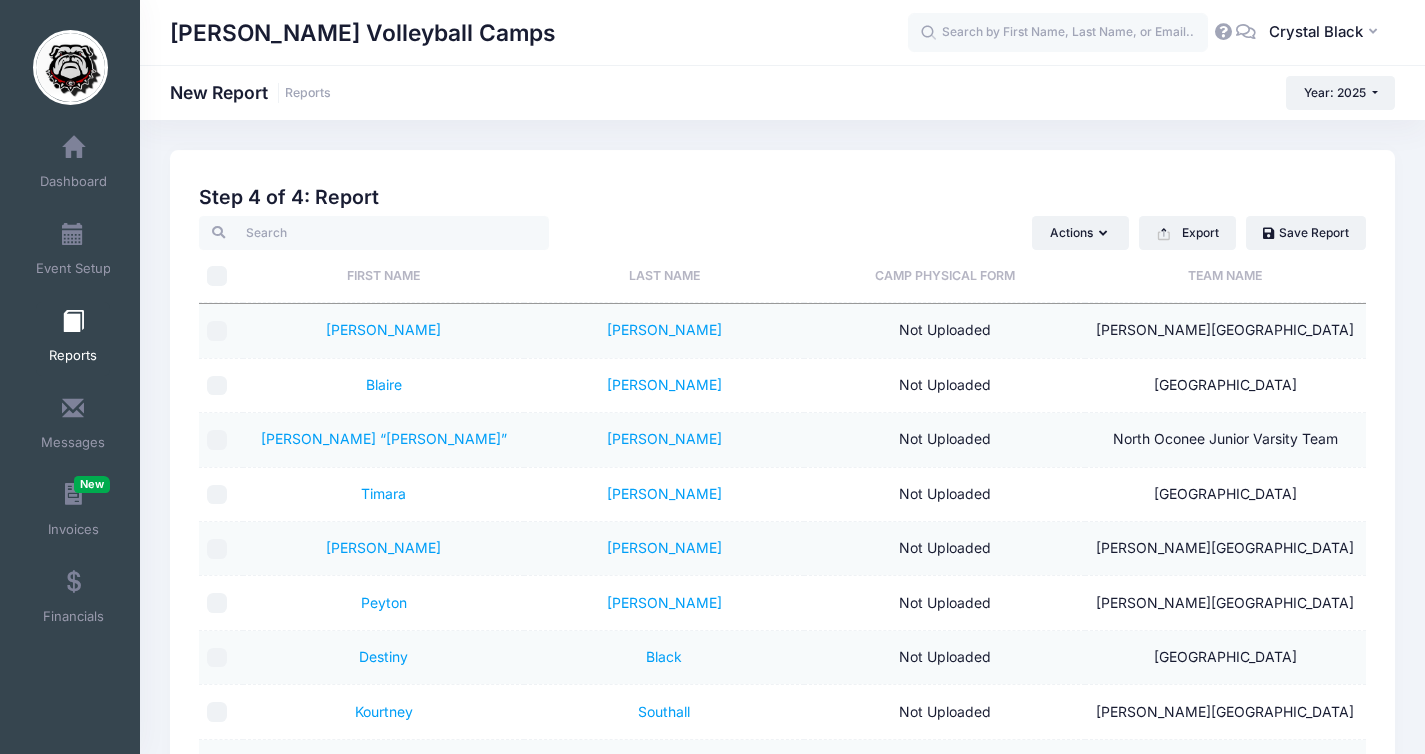 click on "Team Name" at bounding box center (1225, 276) 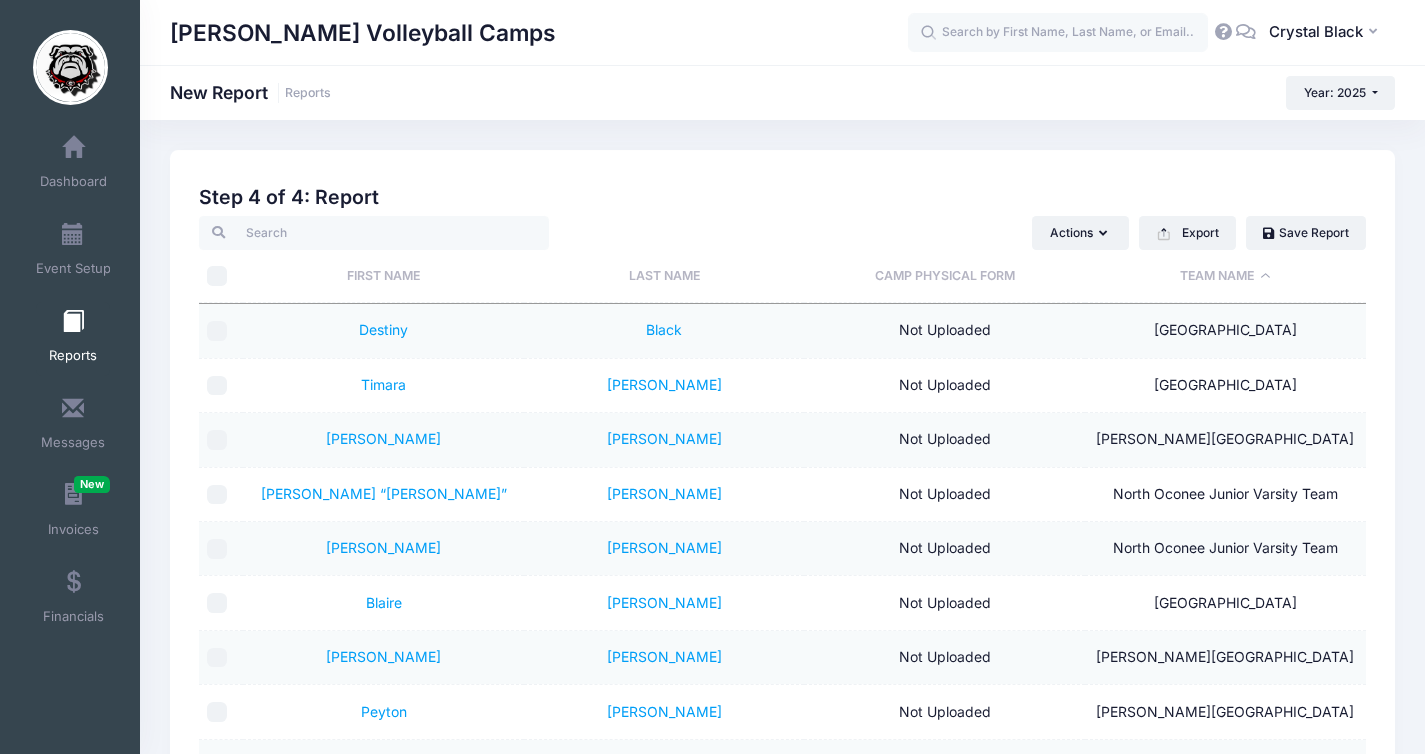 click on "Team Name" at bounding box center [1225, 276] 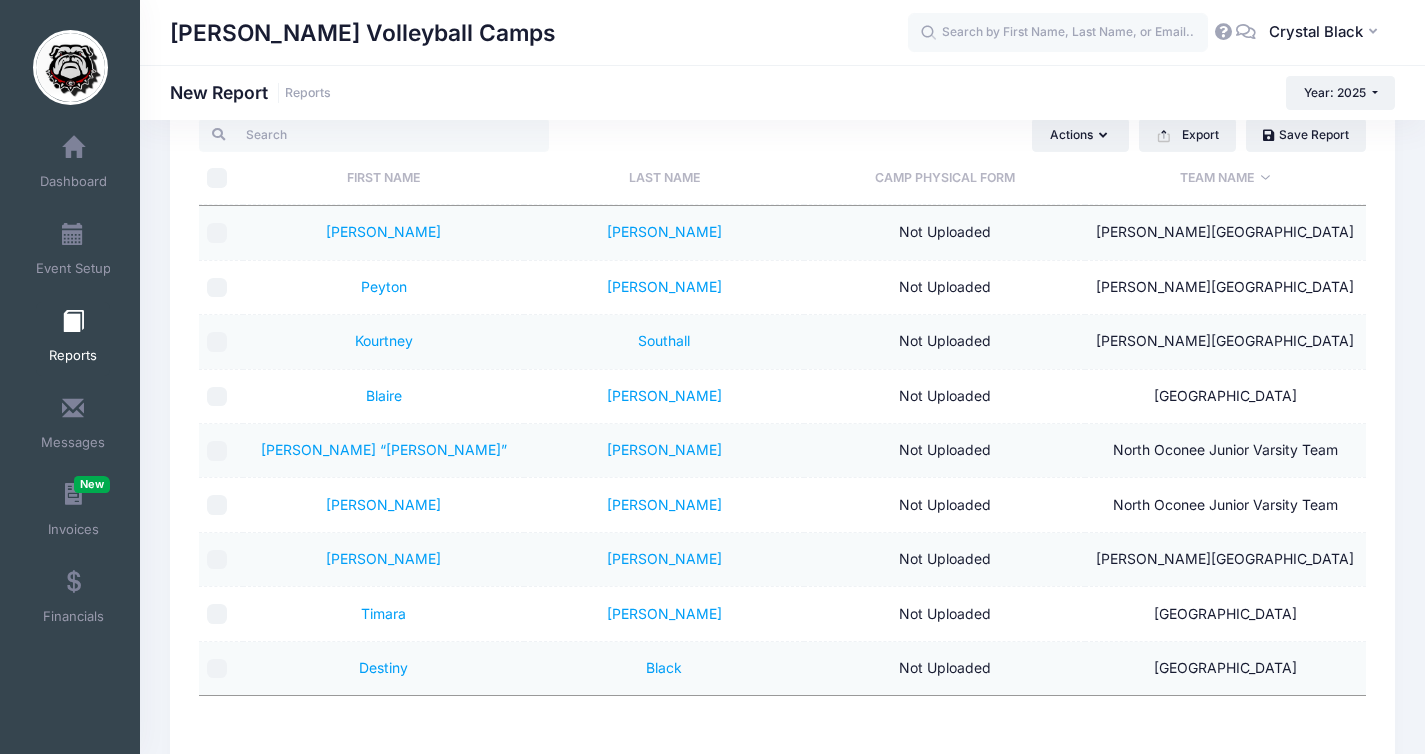 scroll, scrollTop: 95, scrollLeft: 0, axis: vertical 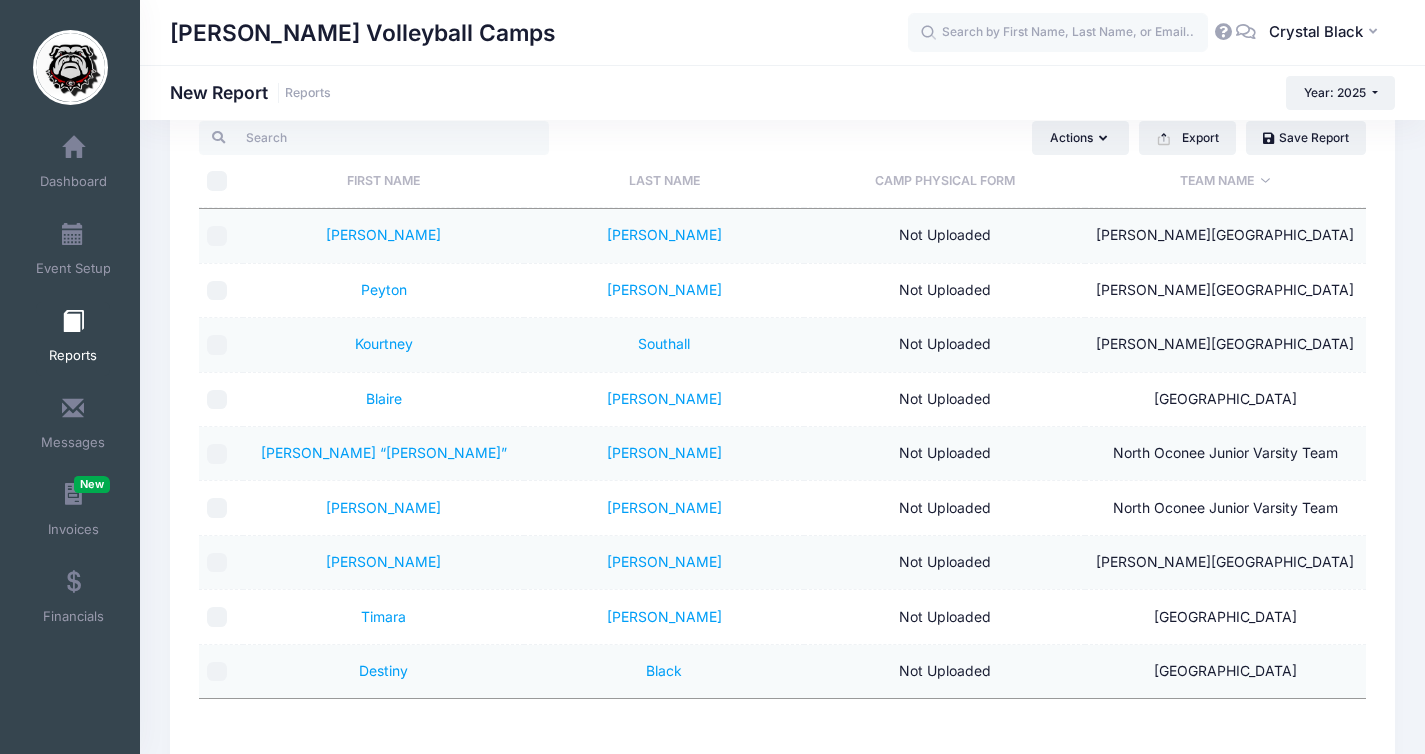 click on "Tom Black Volleyball Camps
New Report
Reports
Year: 2025
Year: 2025
Year: 2024
Year: 2023" at bounding box center (782, 93) 